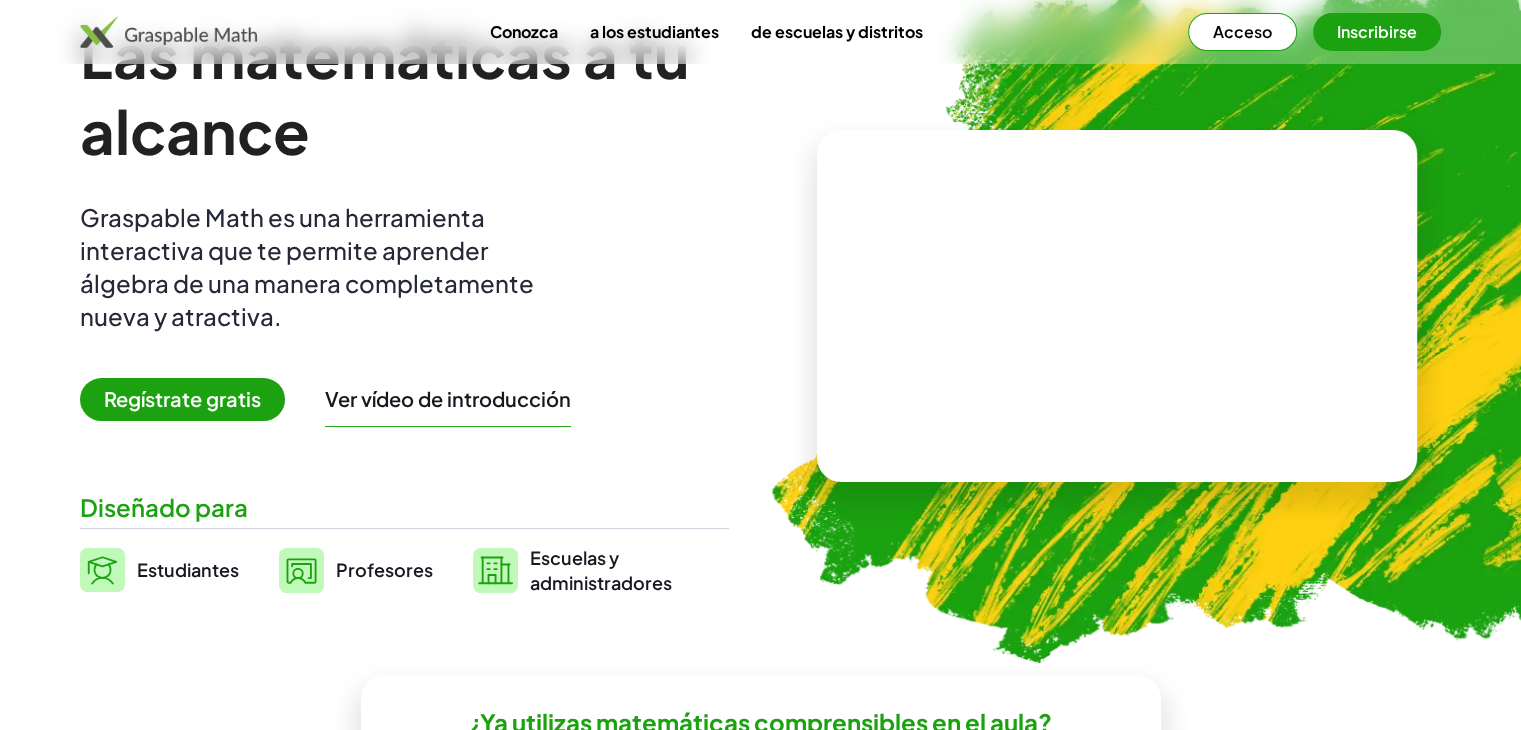 scroll, scrollTop: 0, scrollLeft: 0, axis: both 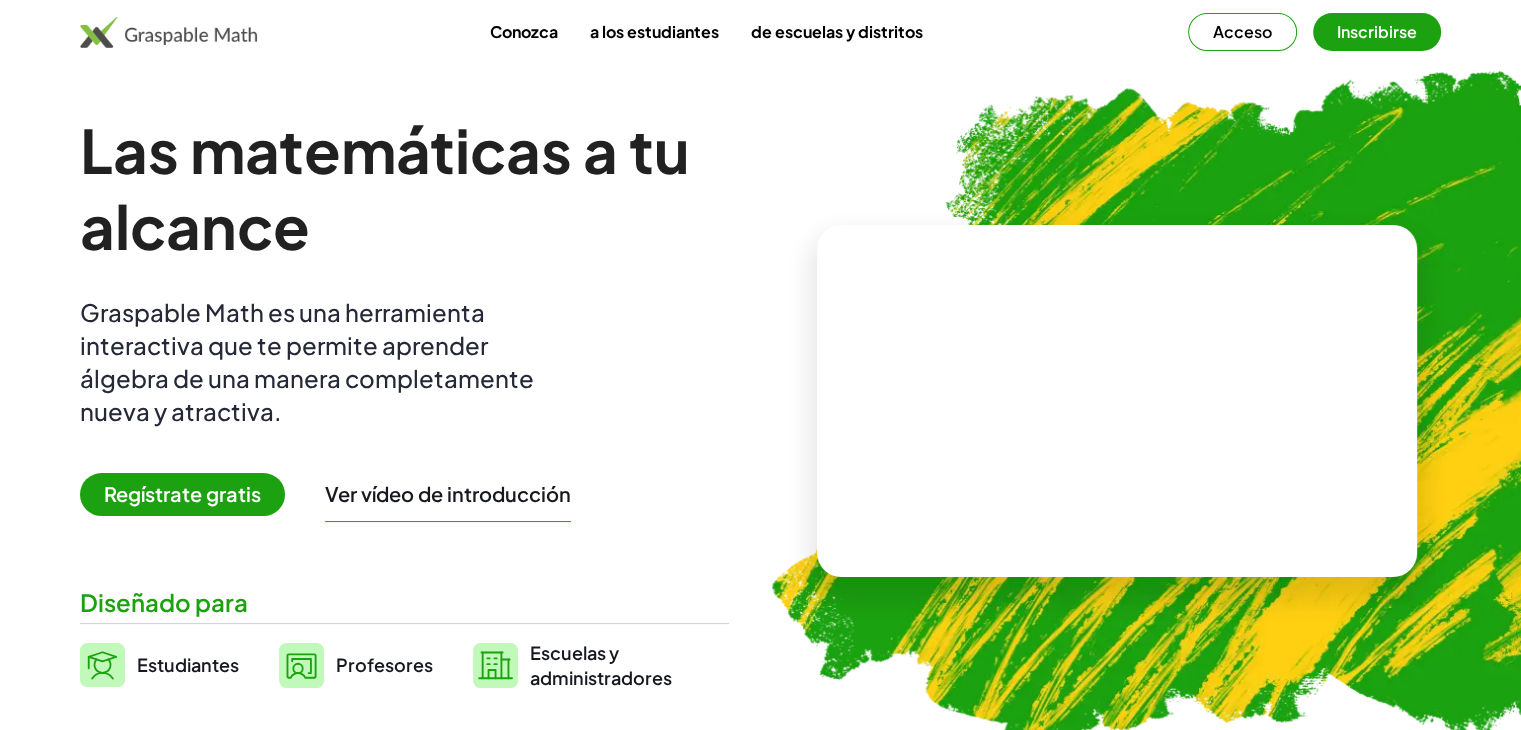 click on "Graspable Math es una herramienta interactiva que te permite aprender álgebra de una manera completamente nueva y atractiva." at bounding box center [320, 362] 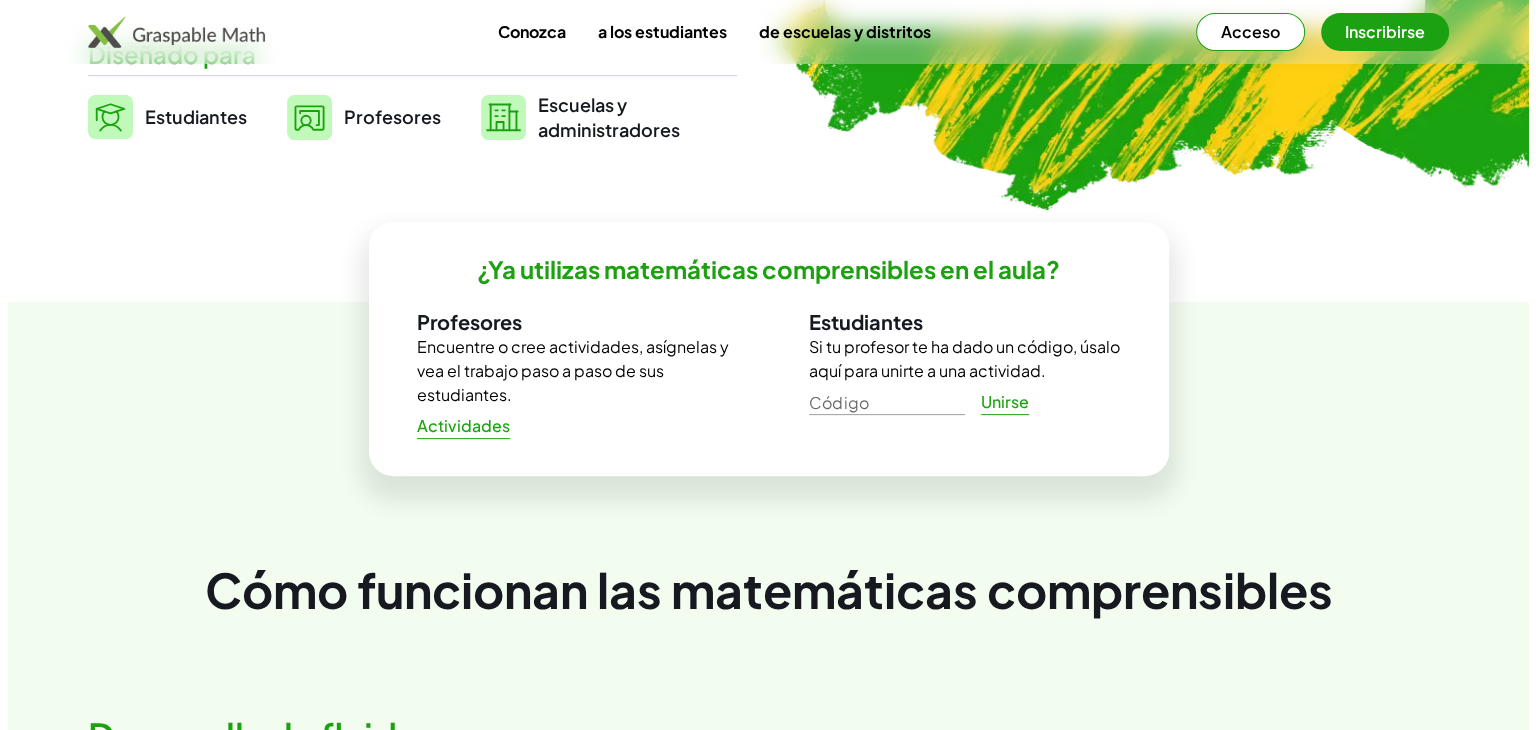 scroll, scrollTop: 0, scrollLeft: 0, axis: both 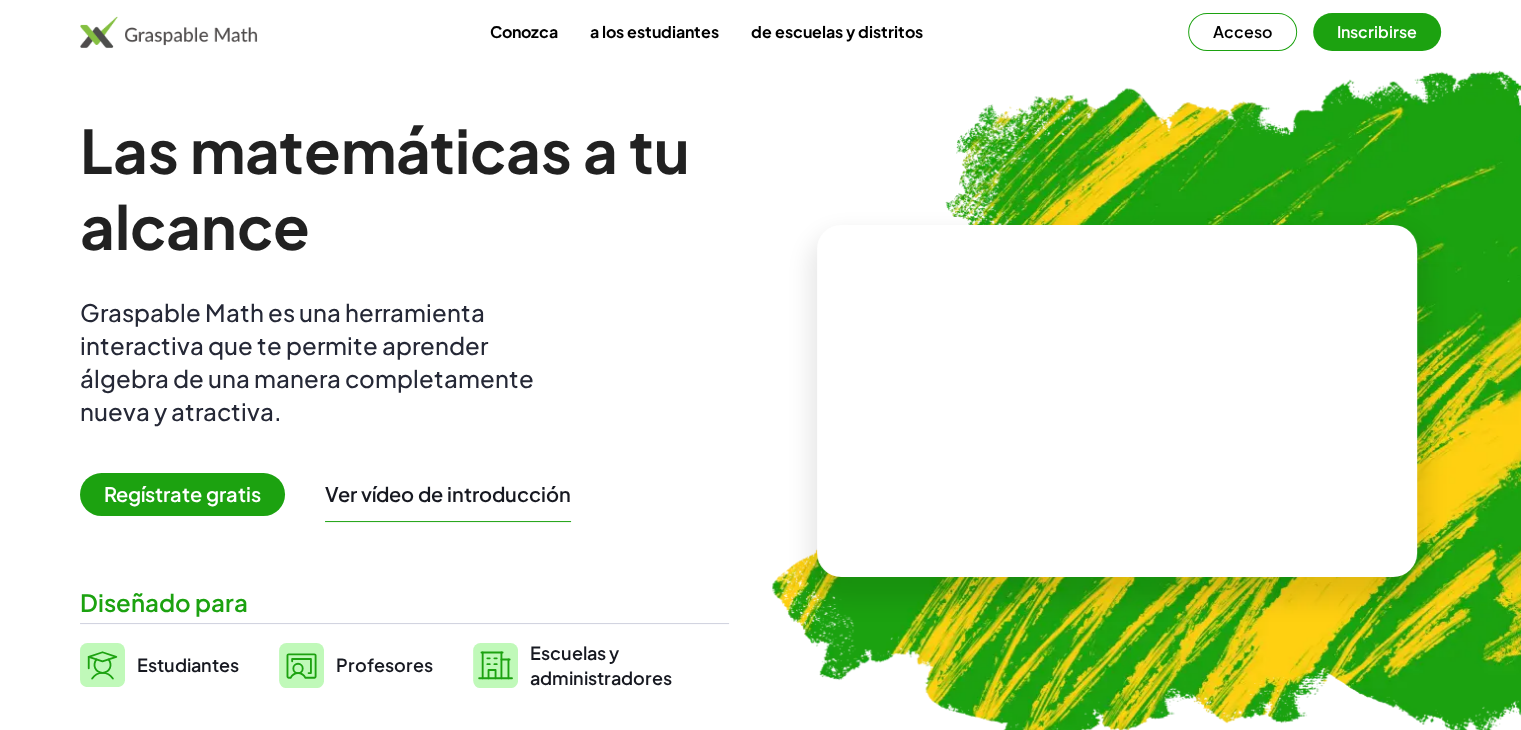 click on "Acceso" at bounding box center (1242, 31) 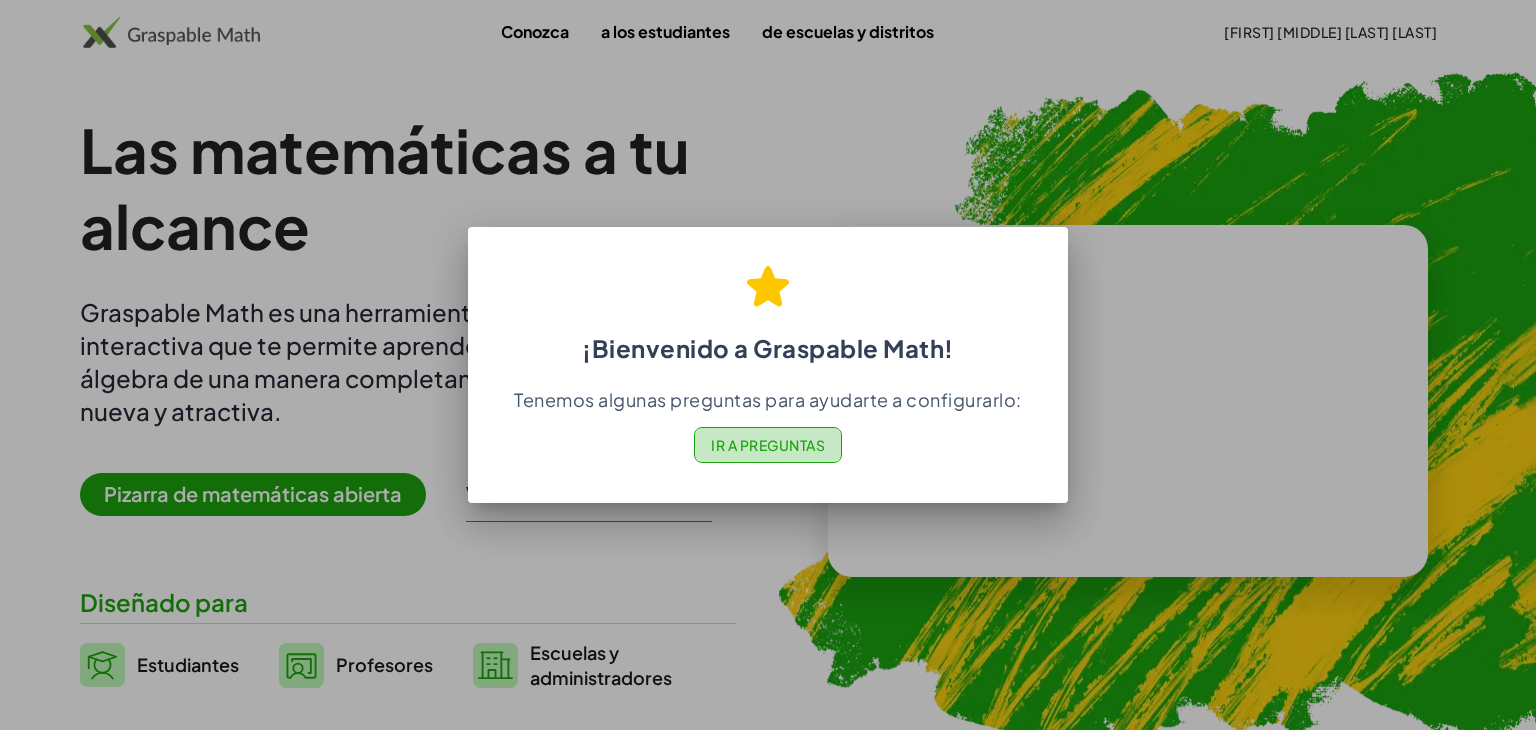 click on "Ir a Preguntas" at bounding box center (768, 445) 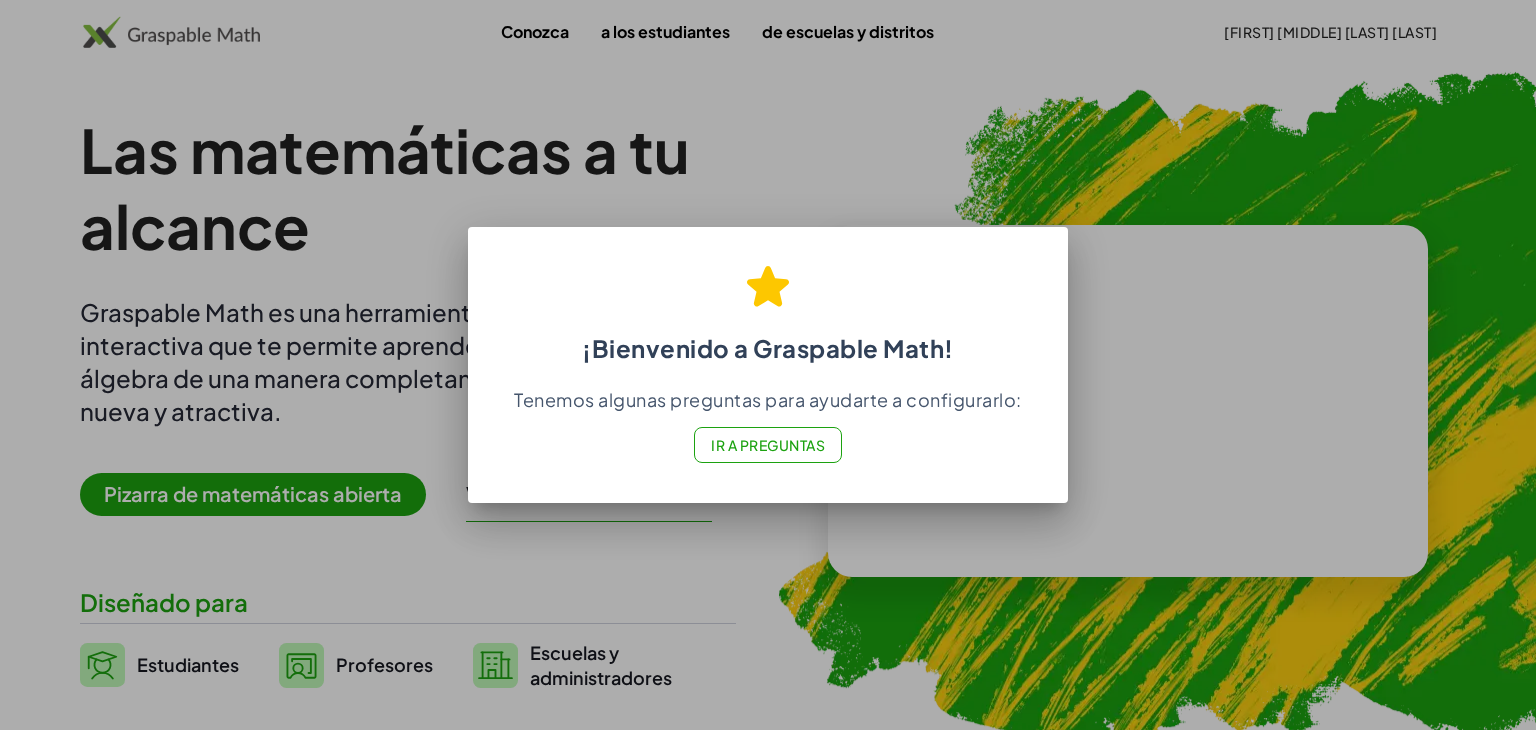 click at bounding box center [768, 365] 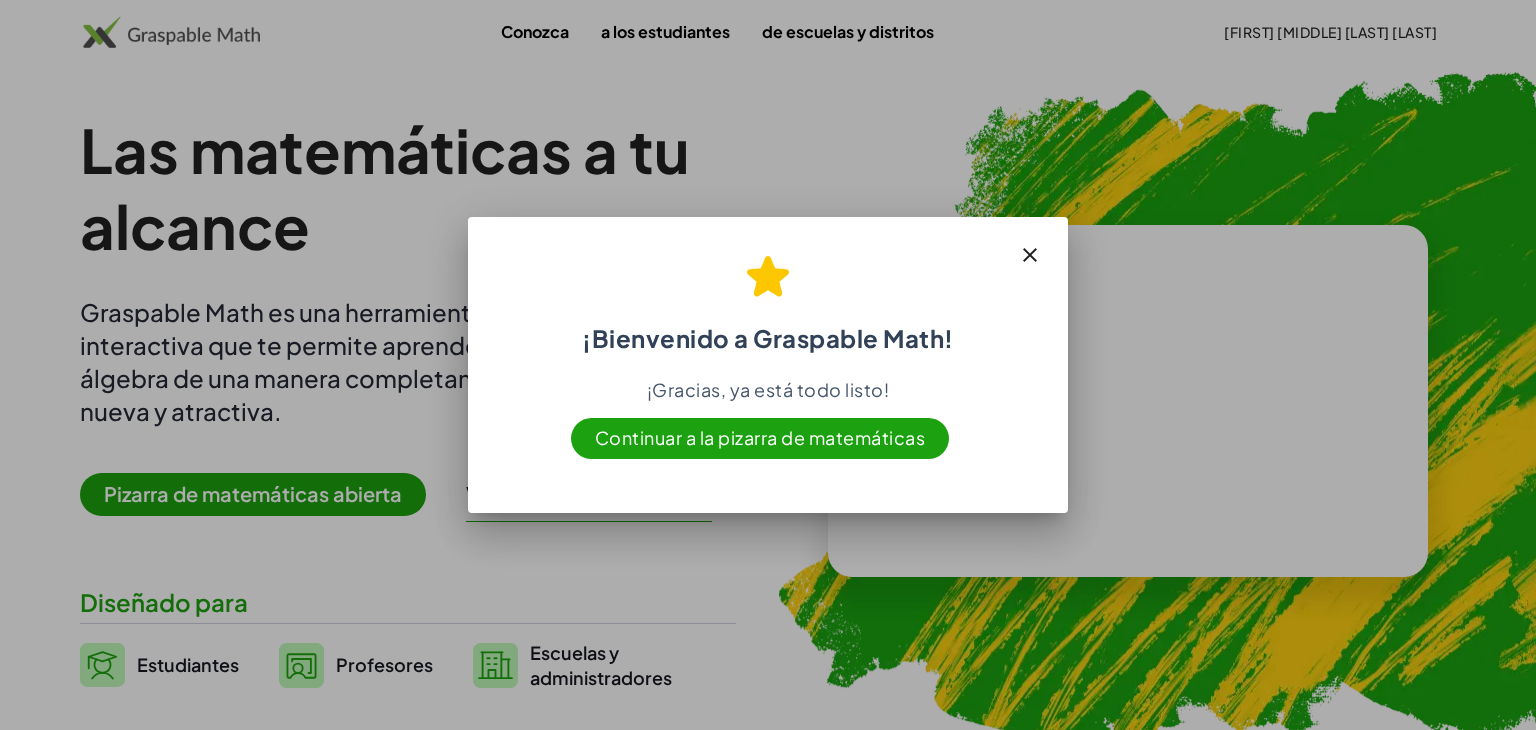 click on "Continuar a la pizarra de matemáticas" at bounding box center (760, 437) 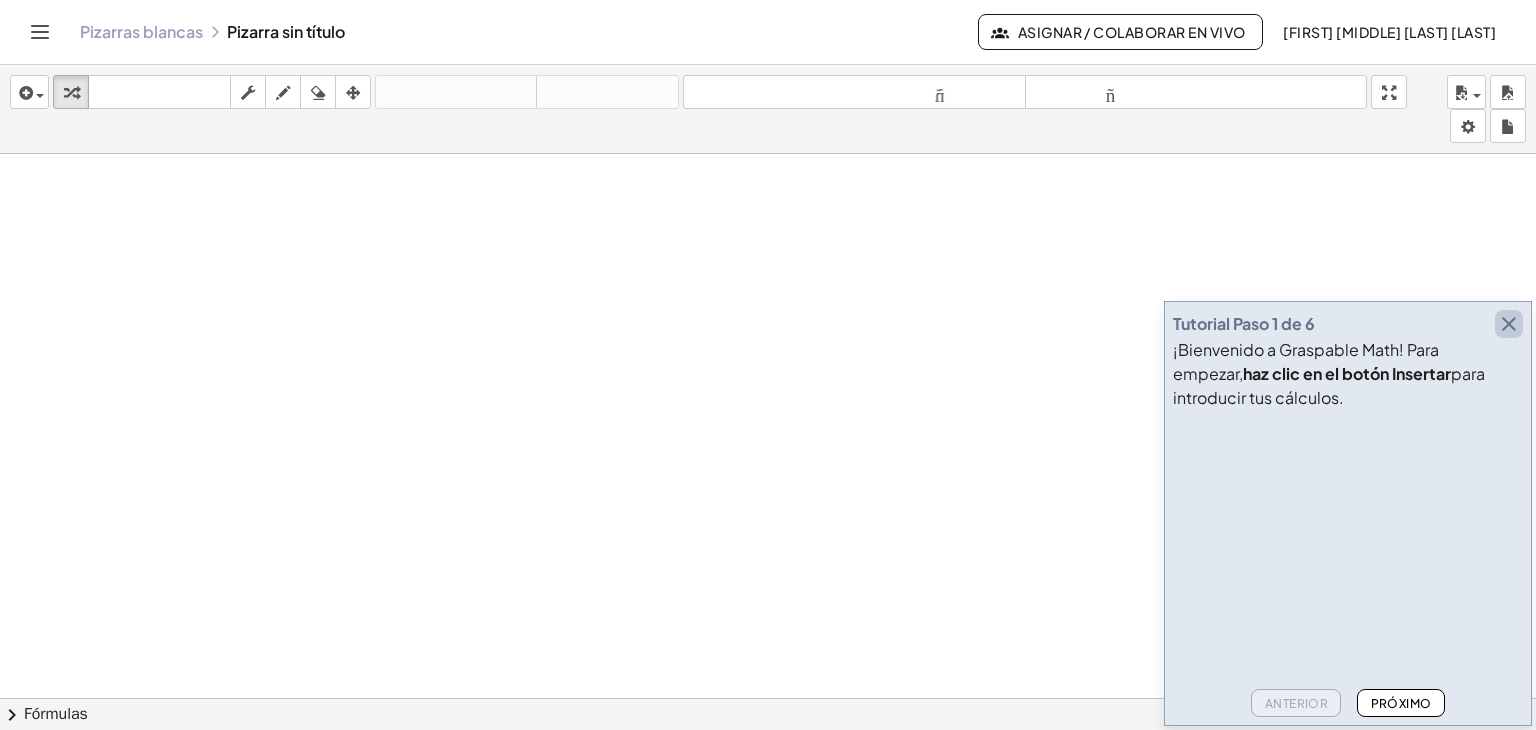 click at bounding box center [1509, 324] 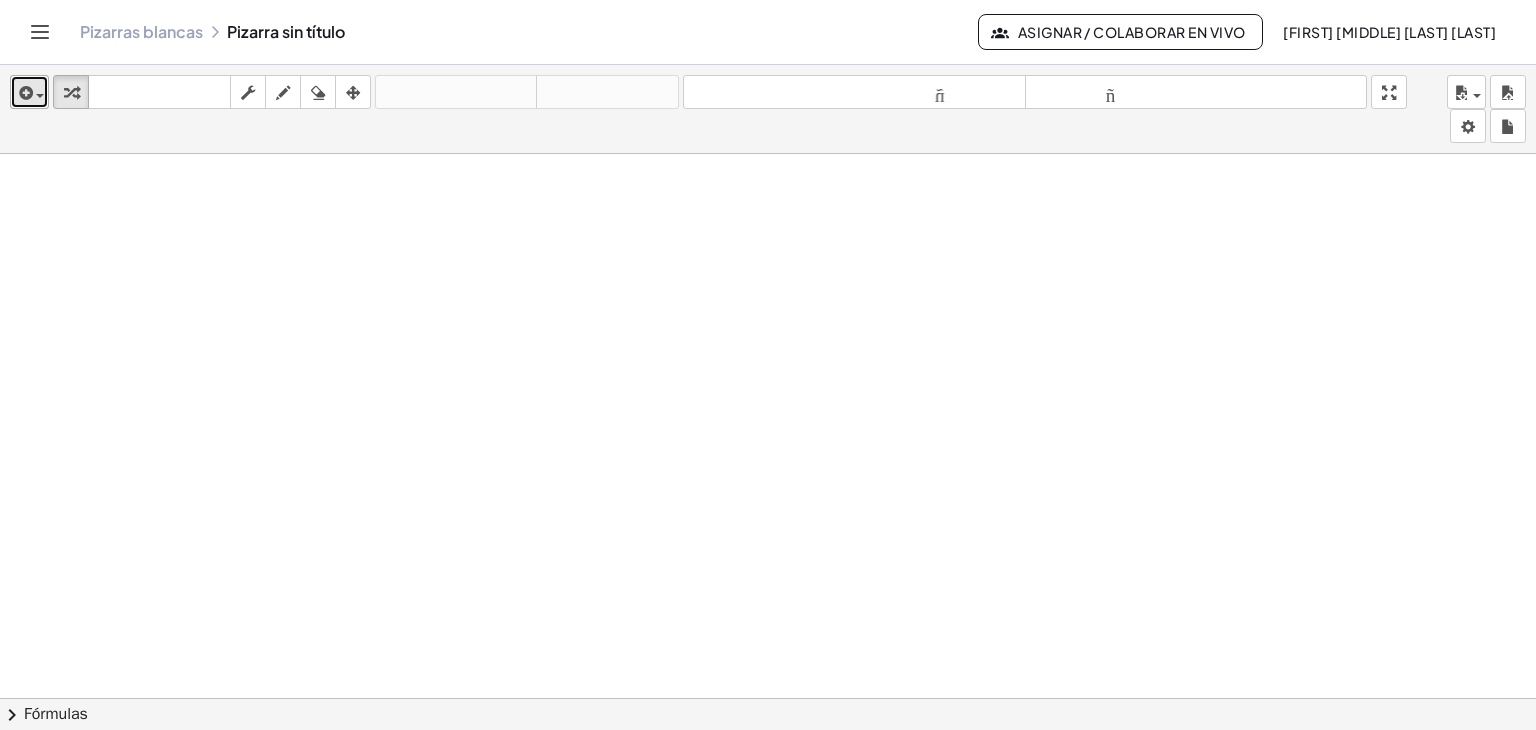 click at bounding box center (40, 96) 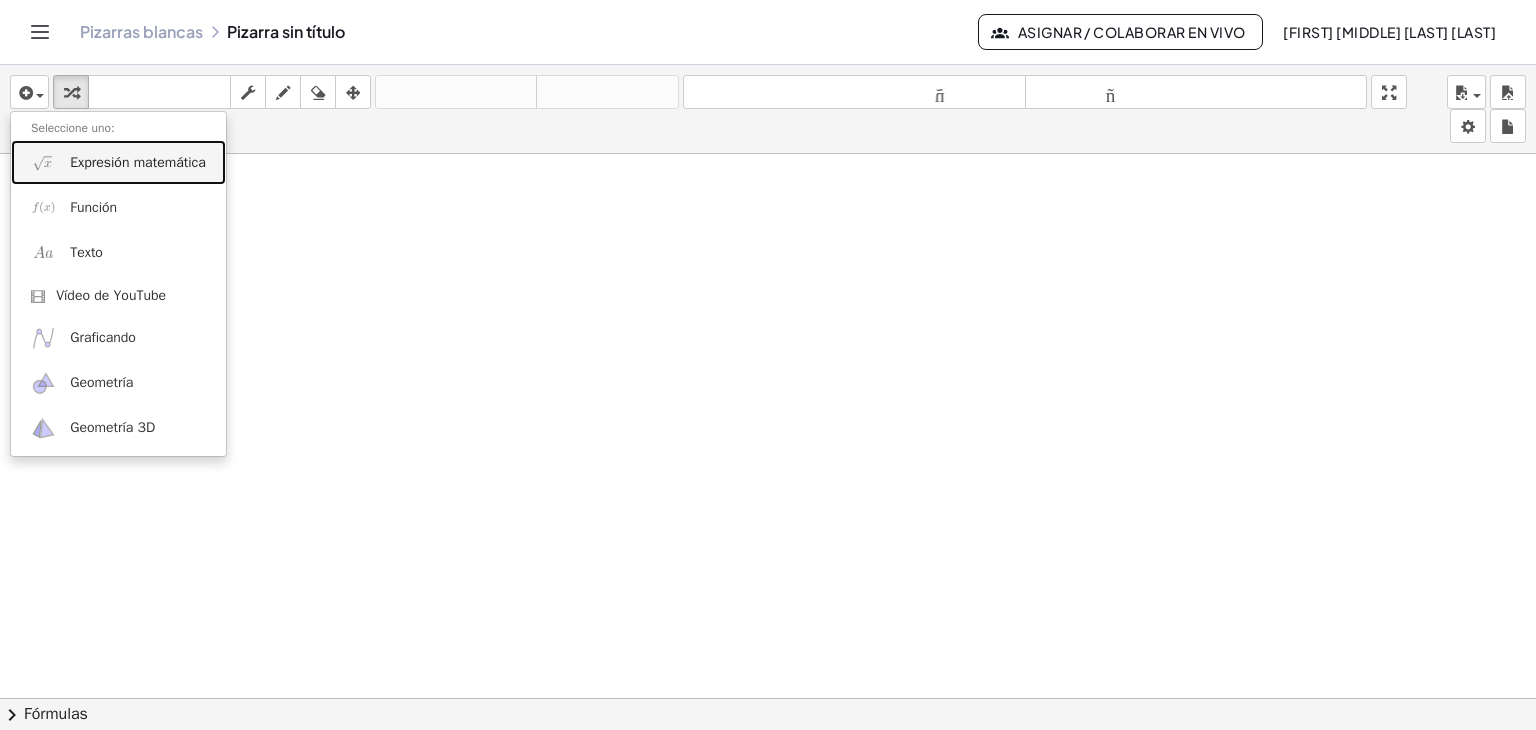 click on "Expresión matemática" at bounding box center [138, 162] 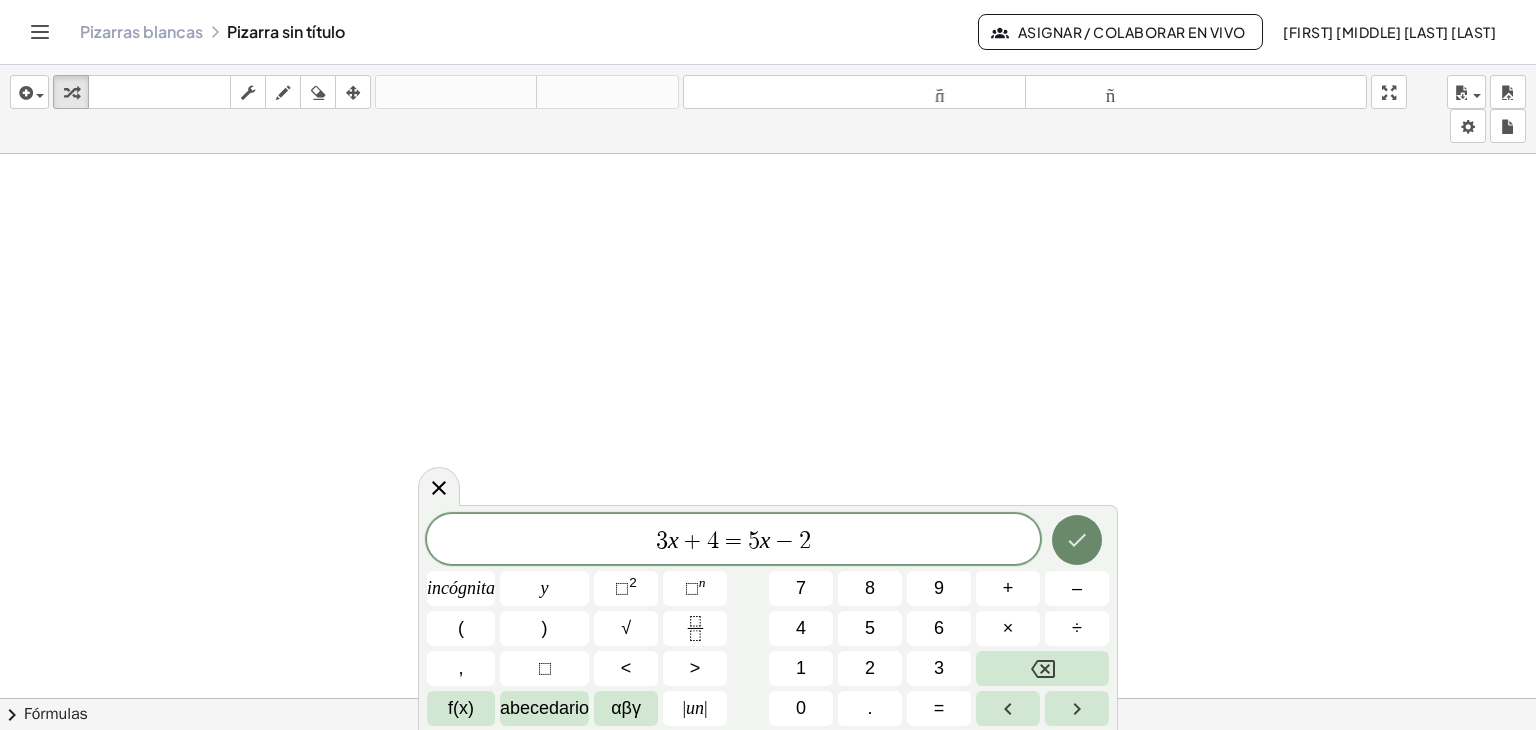 click 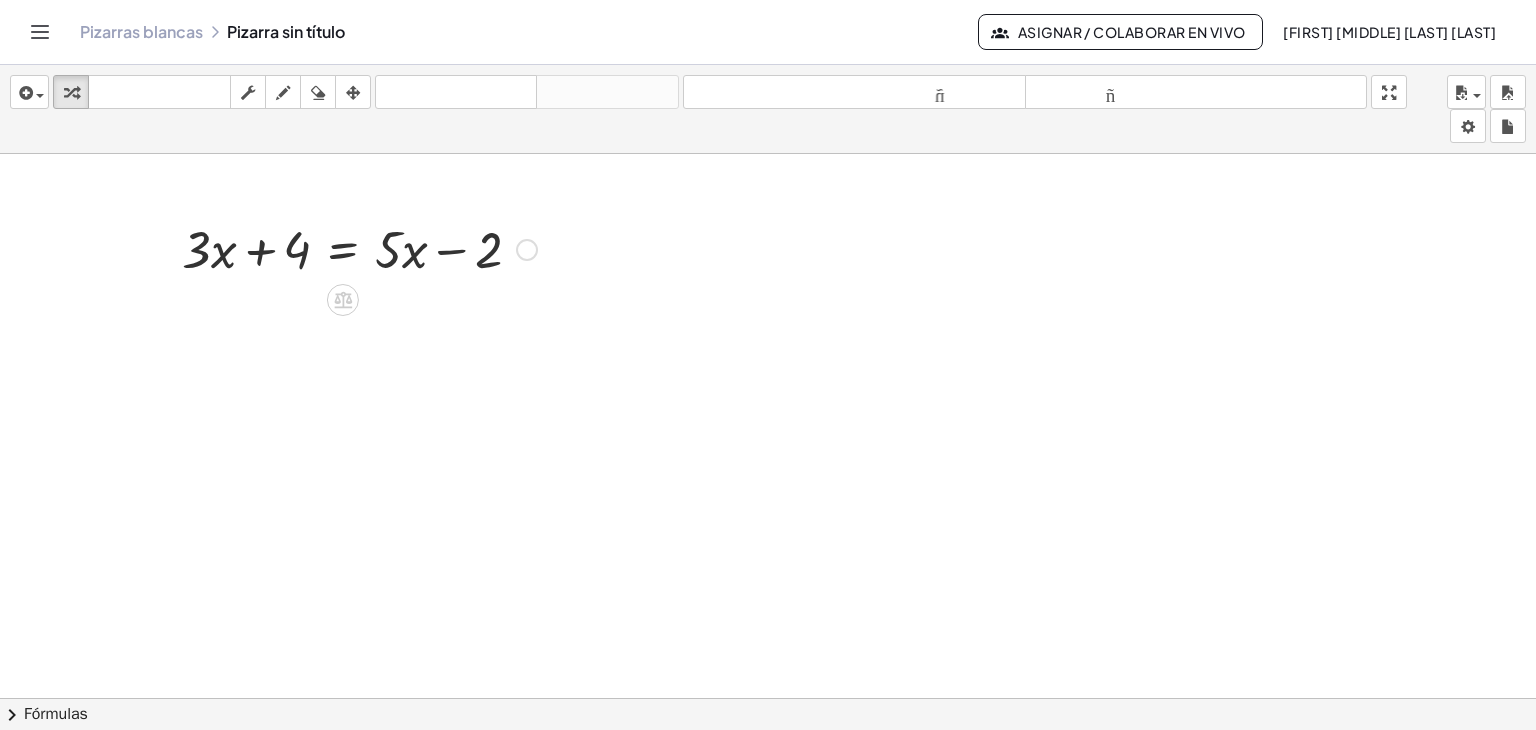 click at bounding box center [527, 250] 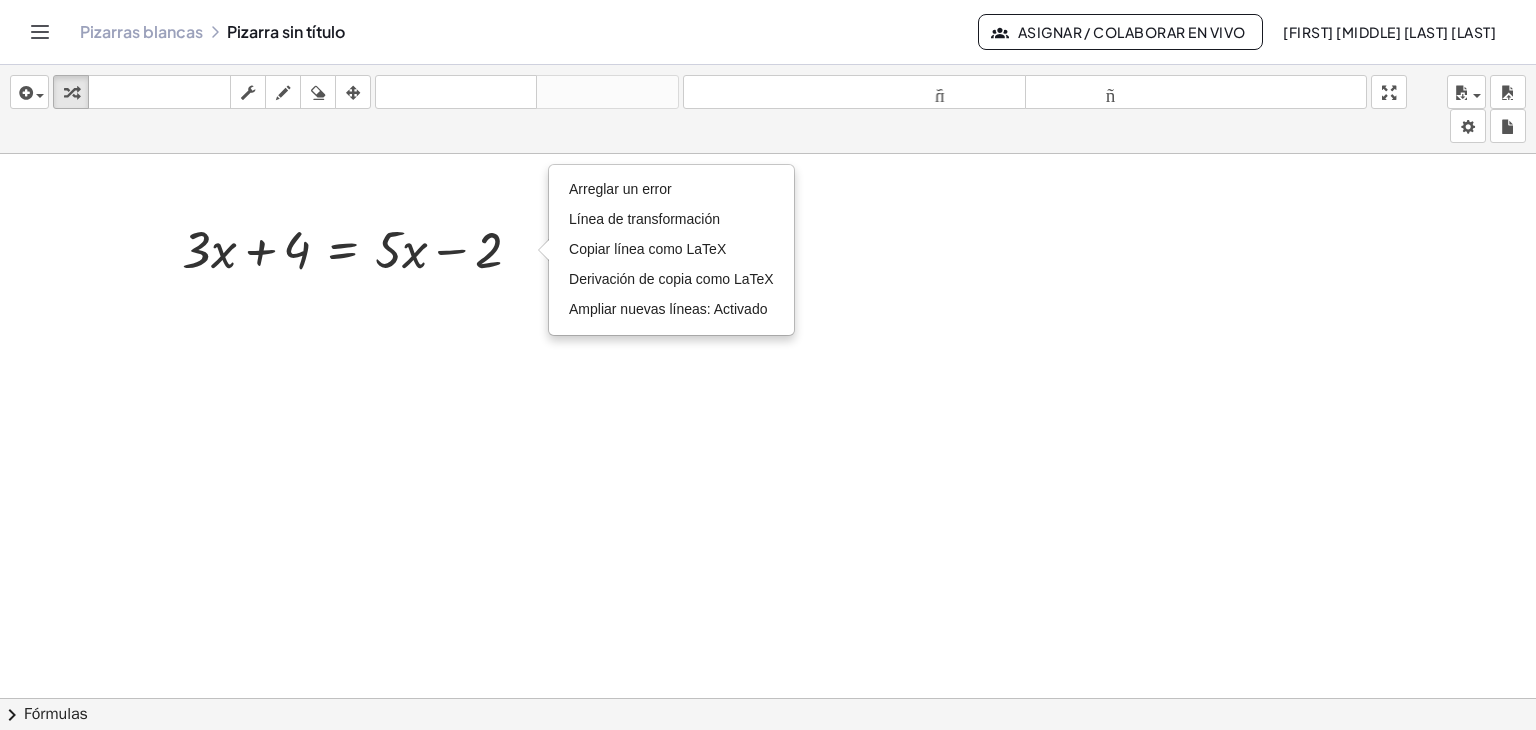 click at bounding box center [768, 777] 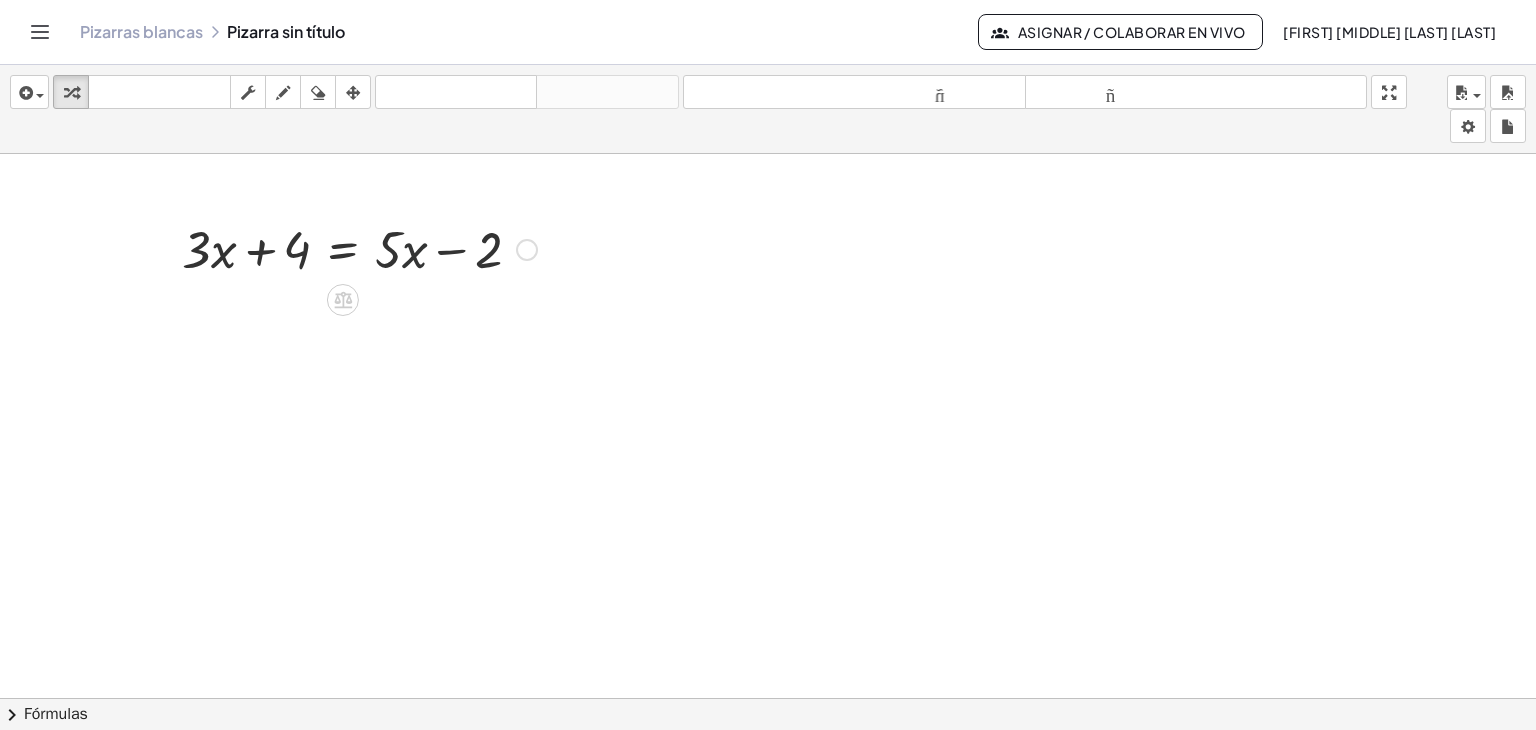 click at bounding box center (359, 248) 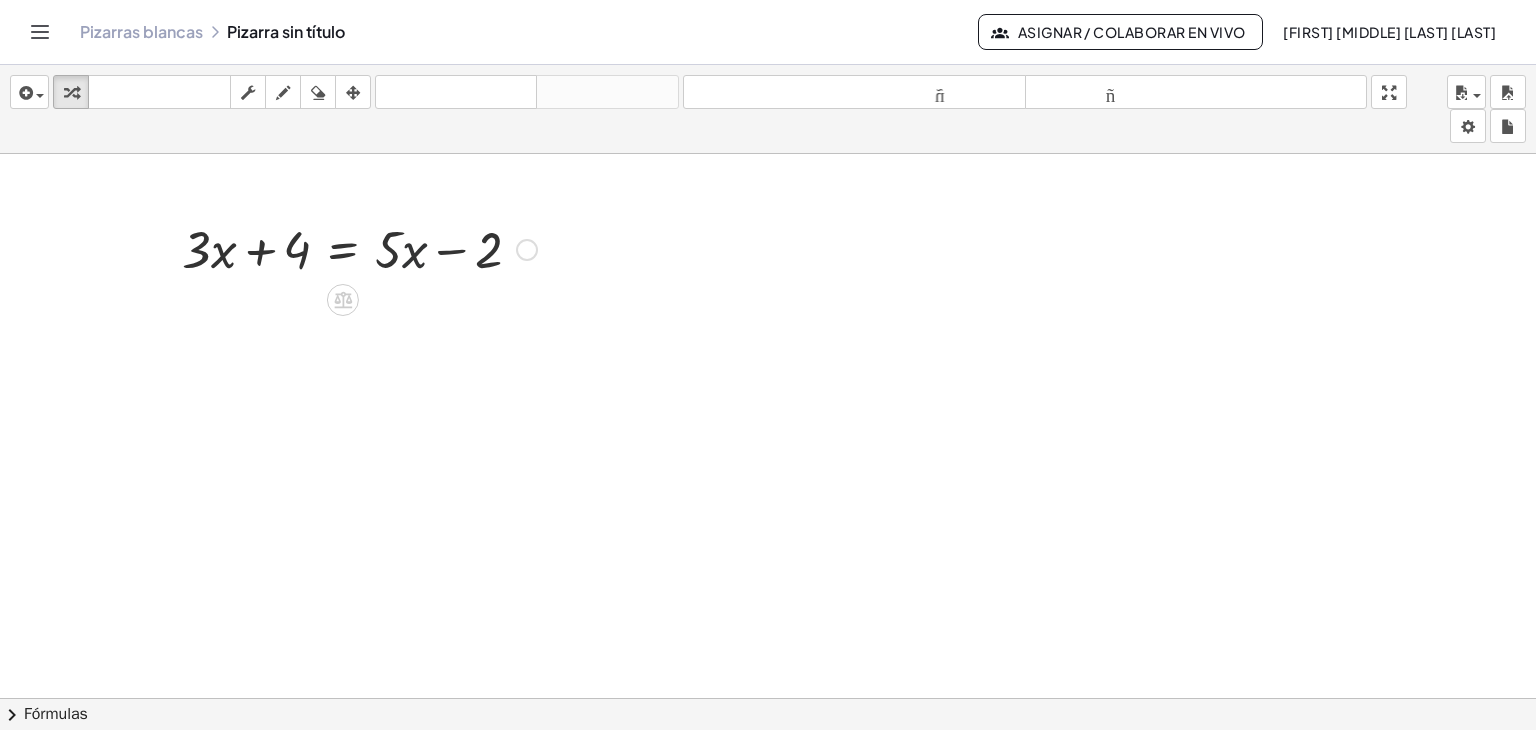click at bounding box center [359, 248] 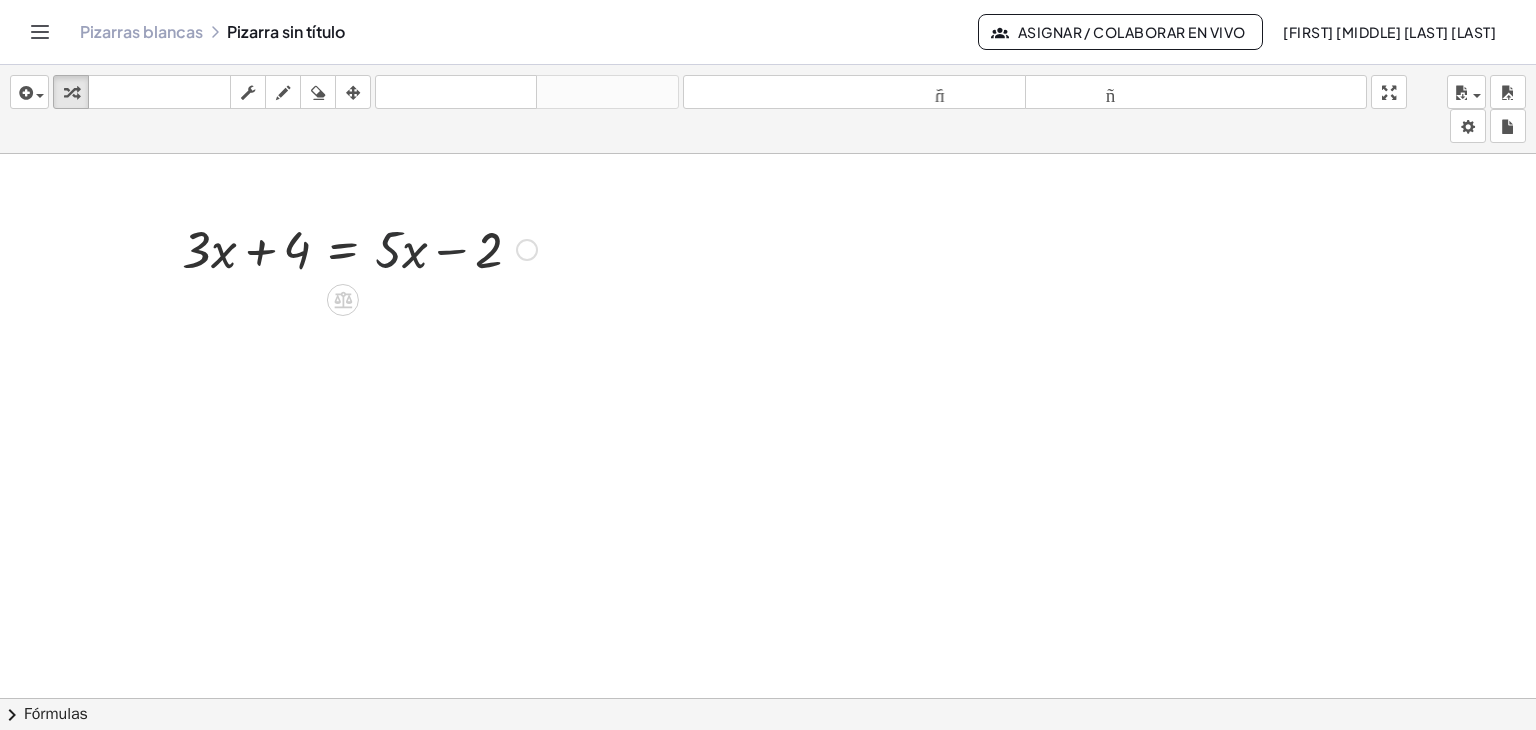 drag, startPoint x: 441, startPoint y: 249, endPoint x: 456, endPoint y: 252, distance: 15.297058 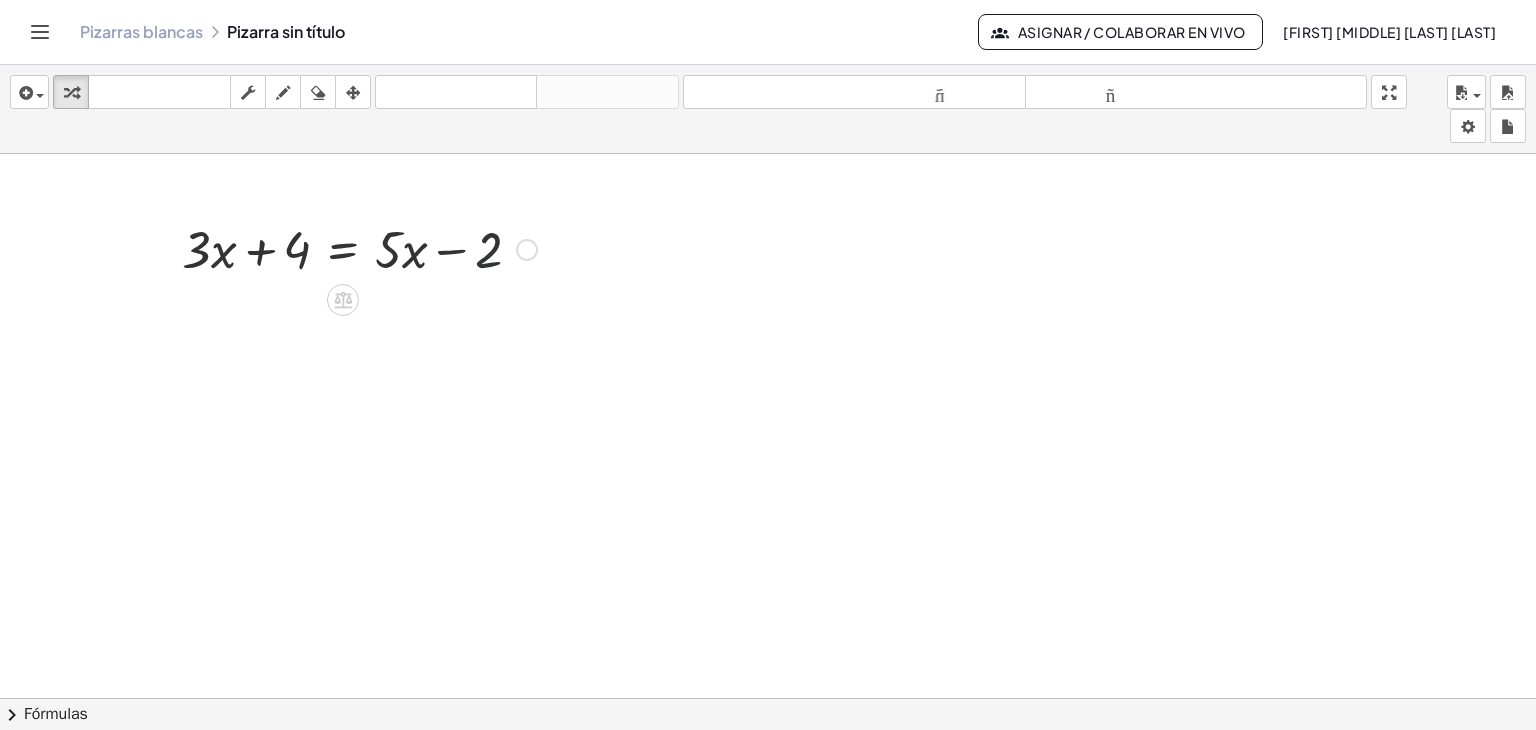 click at bounding box center (359, 248) 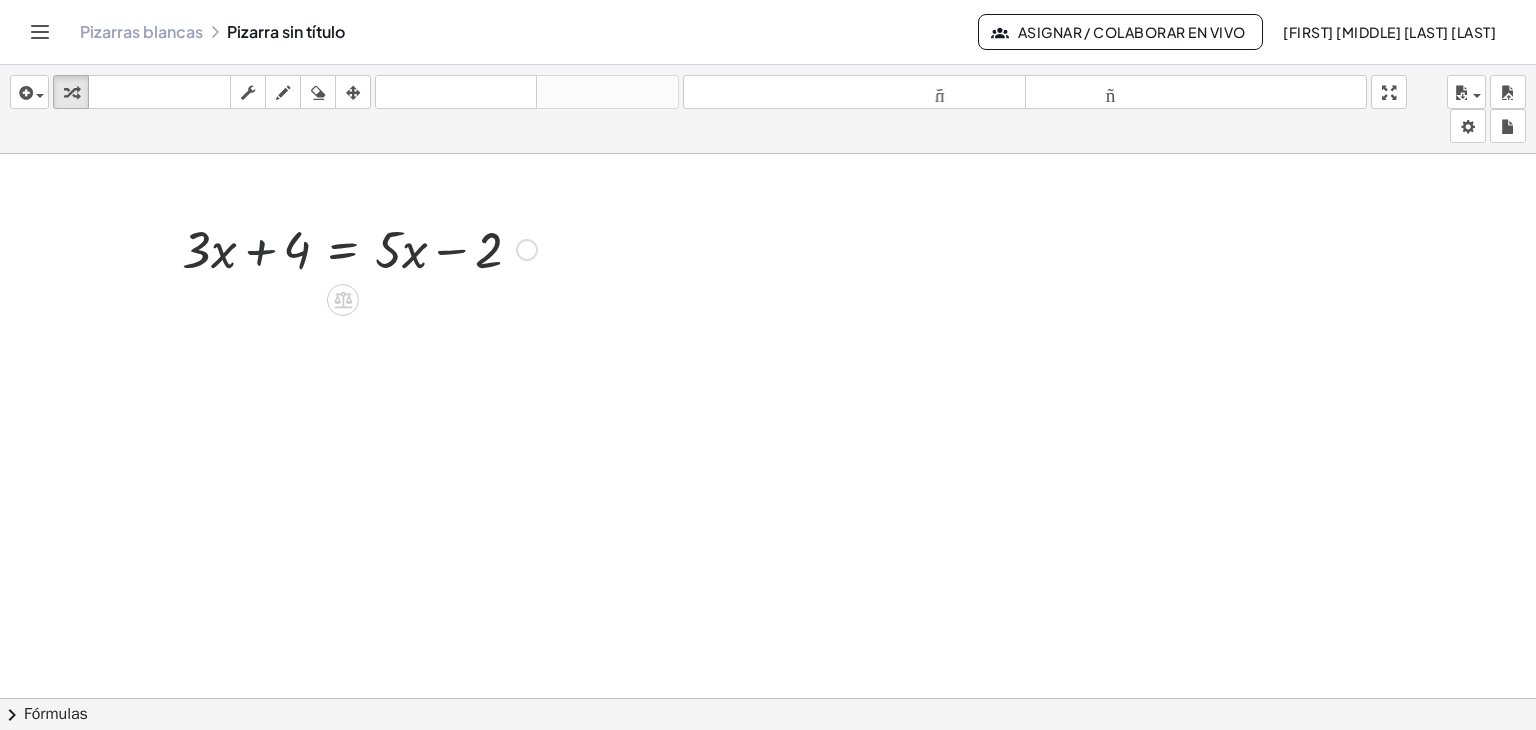 click at bounding box center (359, 248) 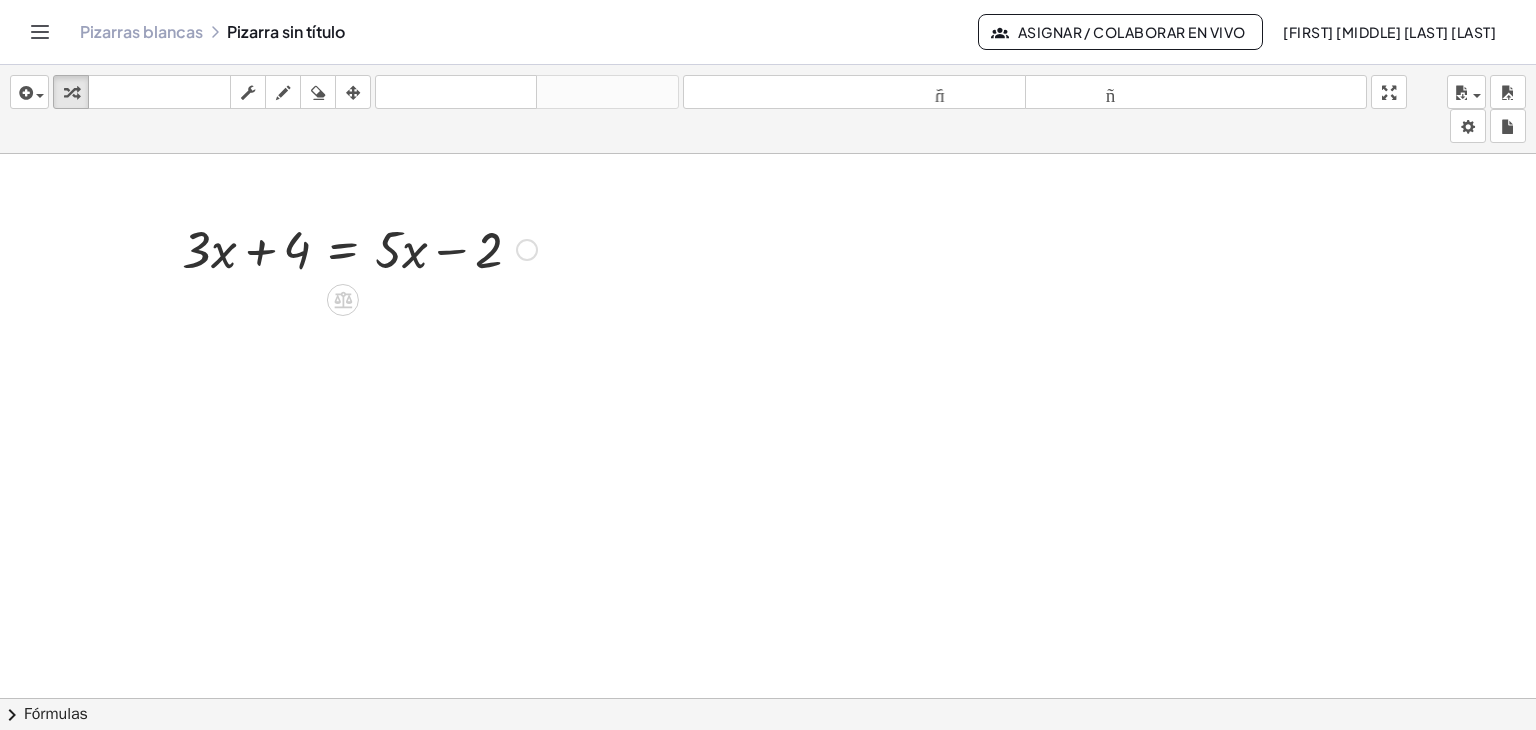 click at bounding box center [359, 248] 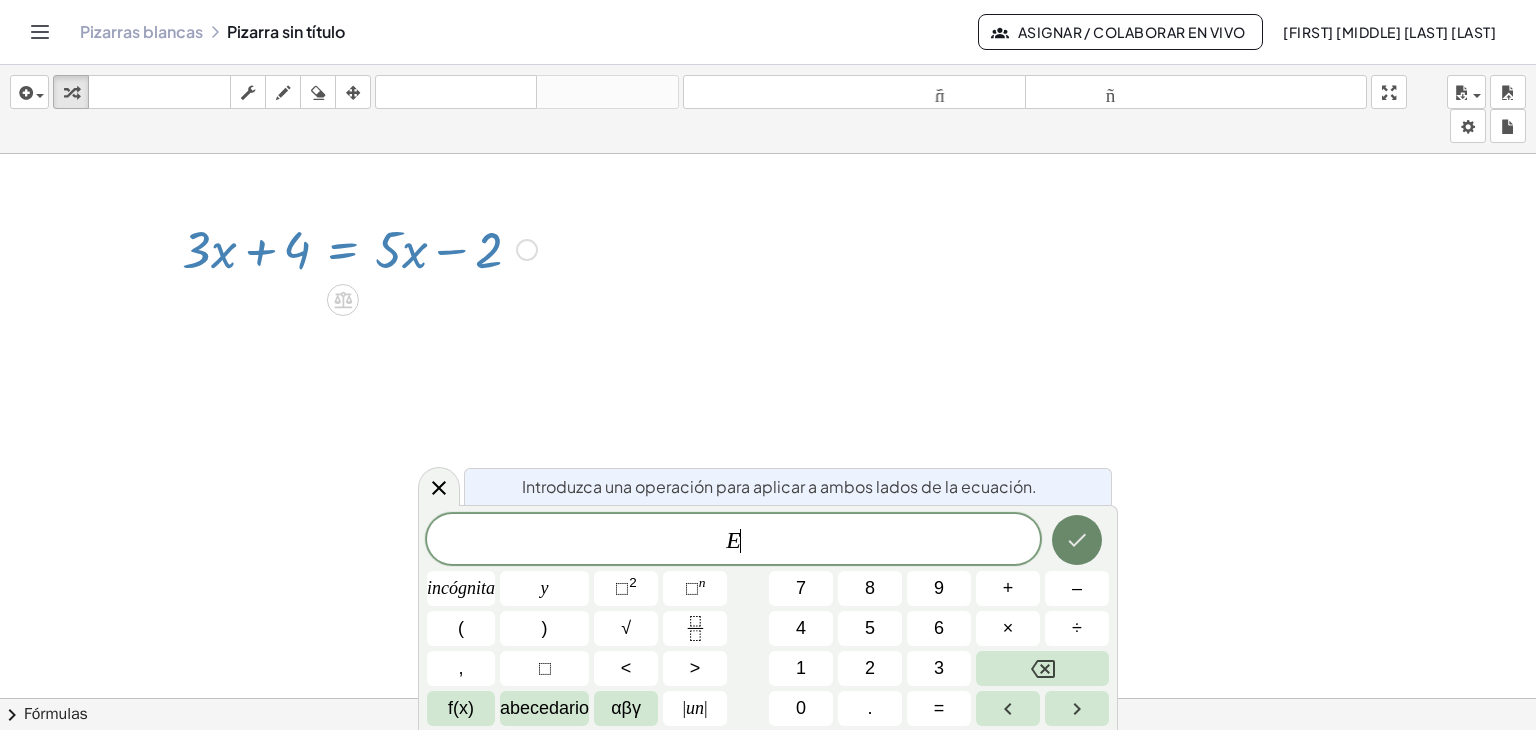 click 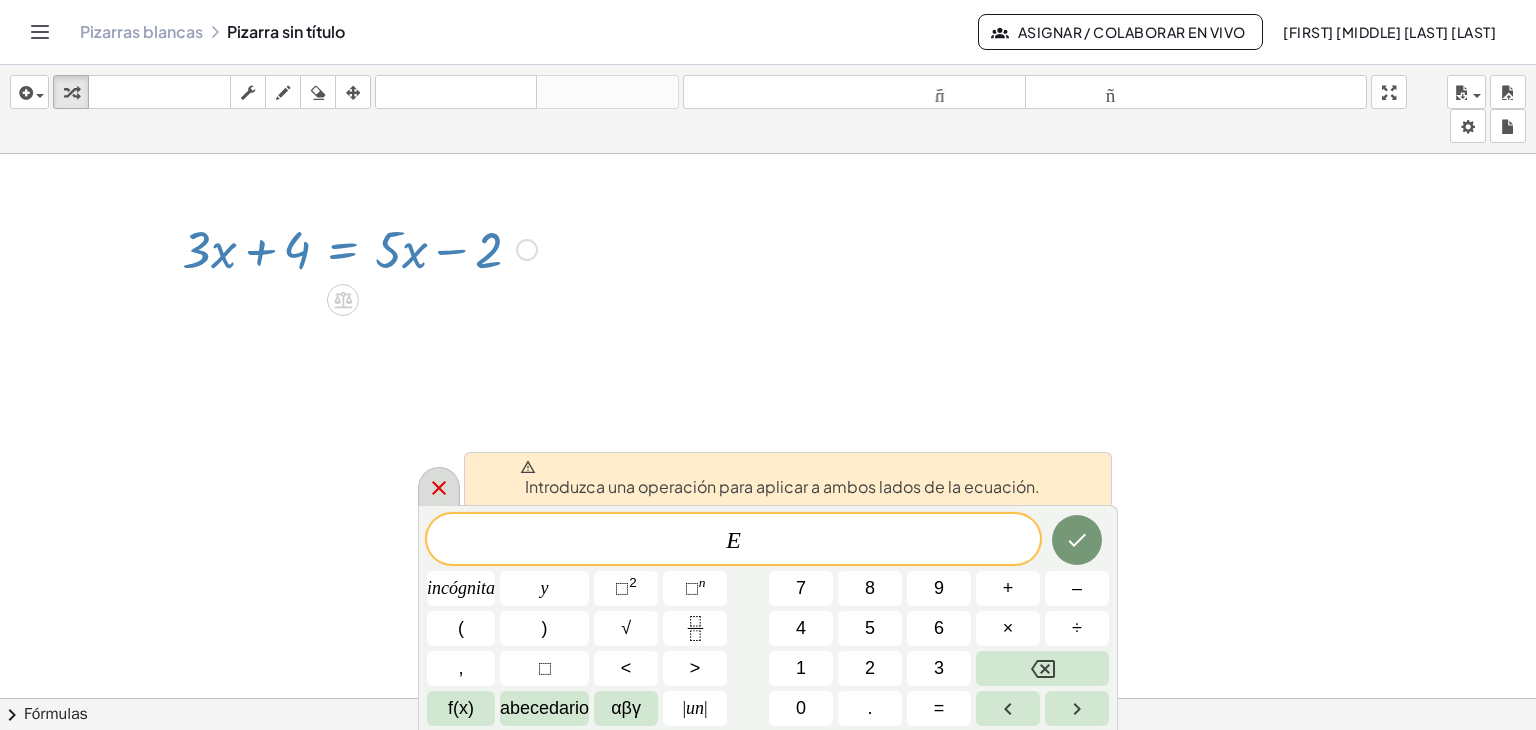 click 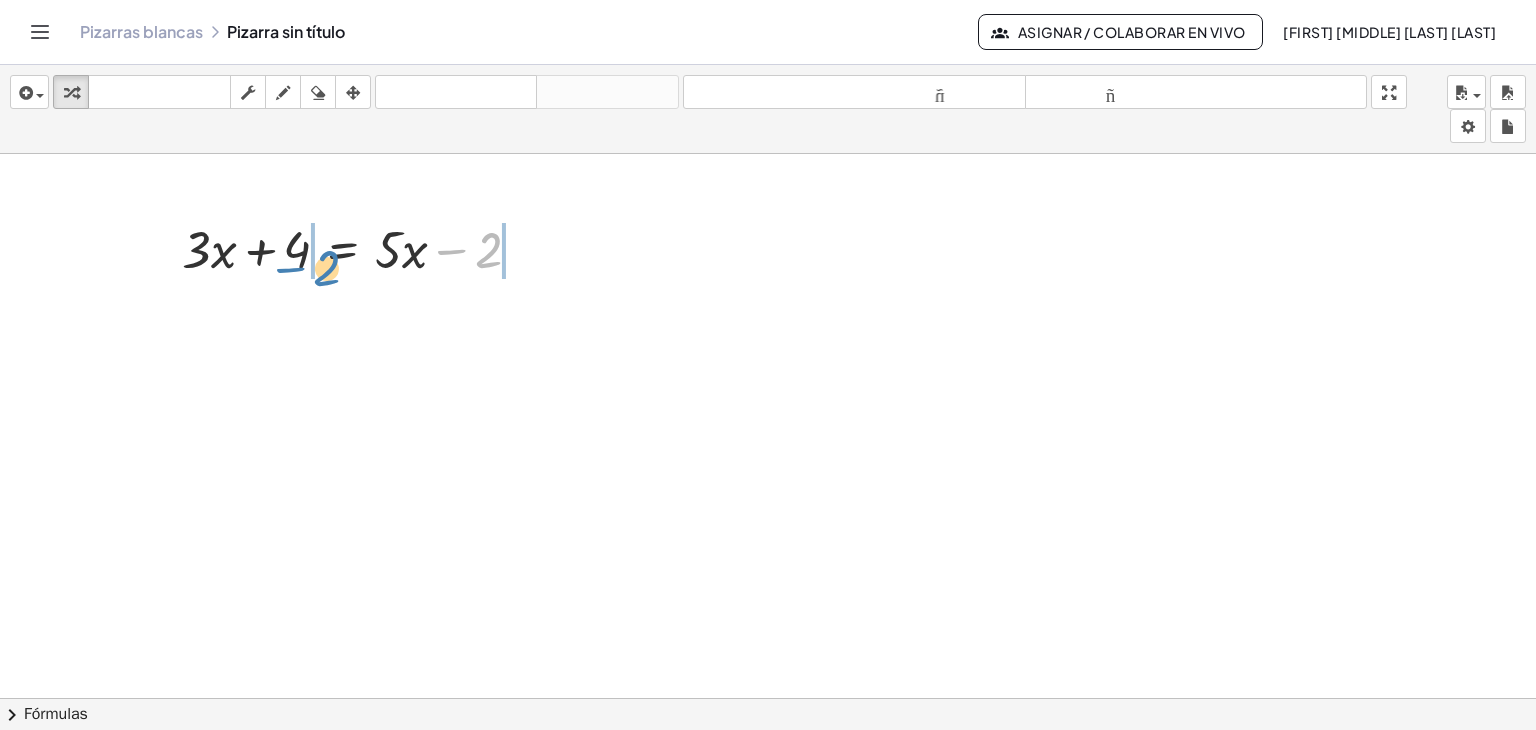 drag, startPoint x: 450, startPoint y: 253, endPoint x: 288, endPoint y: 271, distance: 162.99693 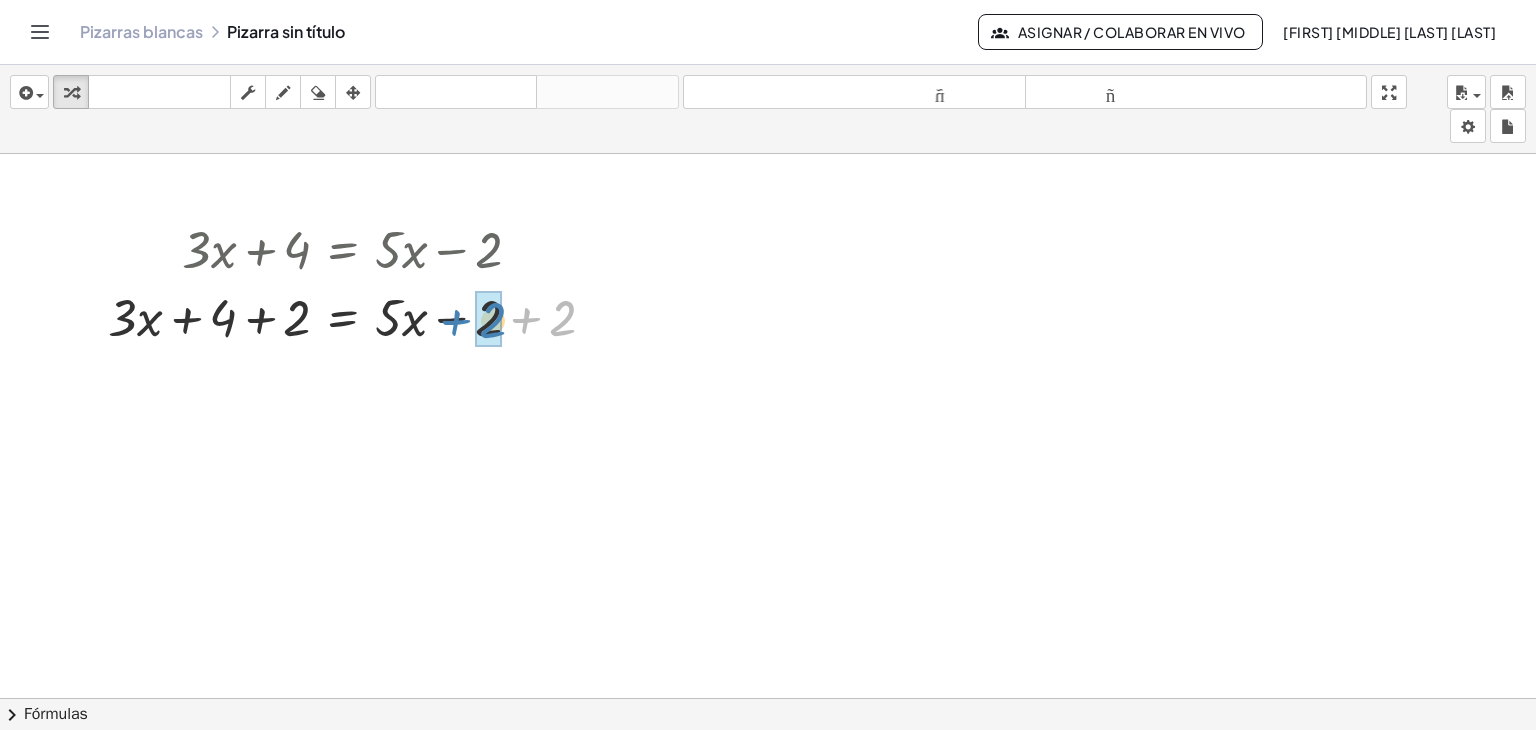 drag, startPoint x: 560, startPoint y: 323, endPoint x: 490, endPoint y: 325, distance: 70.028564 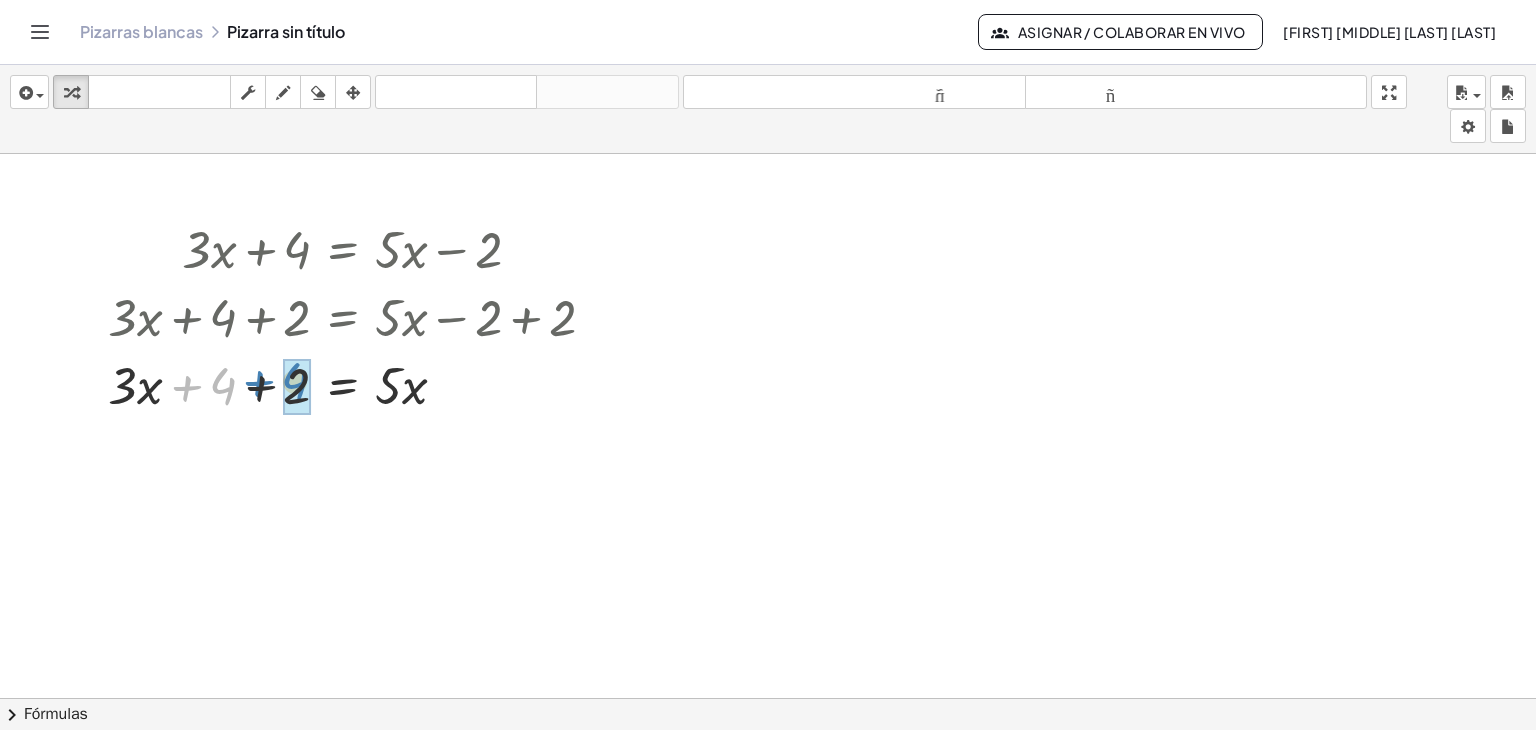 drag, startPoint x: 216, startPoint y: 386, endPoint x: 288, endPoint y: 381, distance: 72.1734 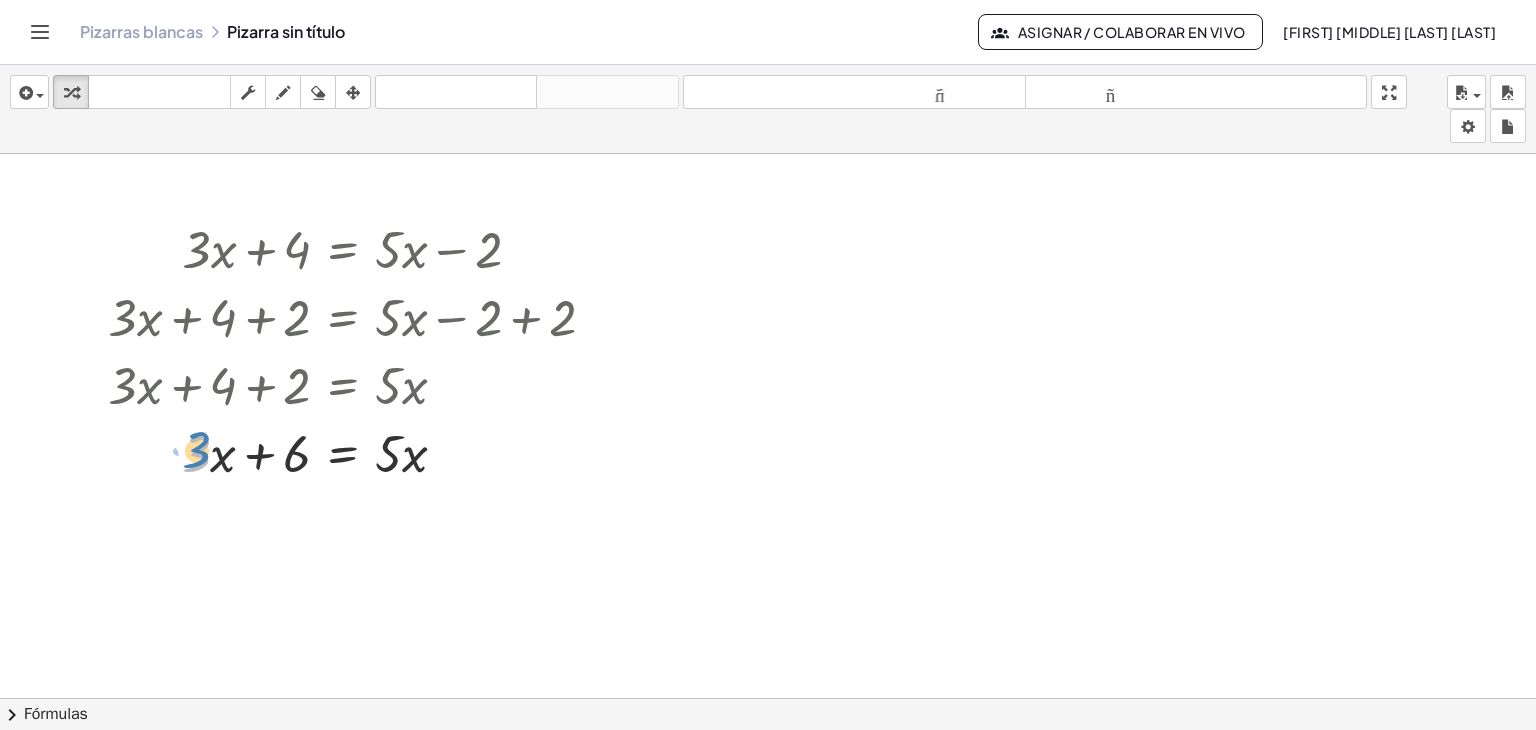 click at bounding box center [359, 452] 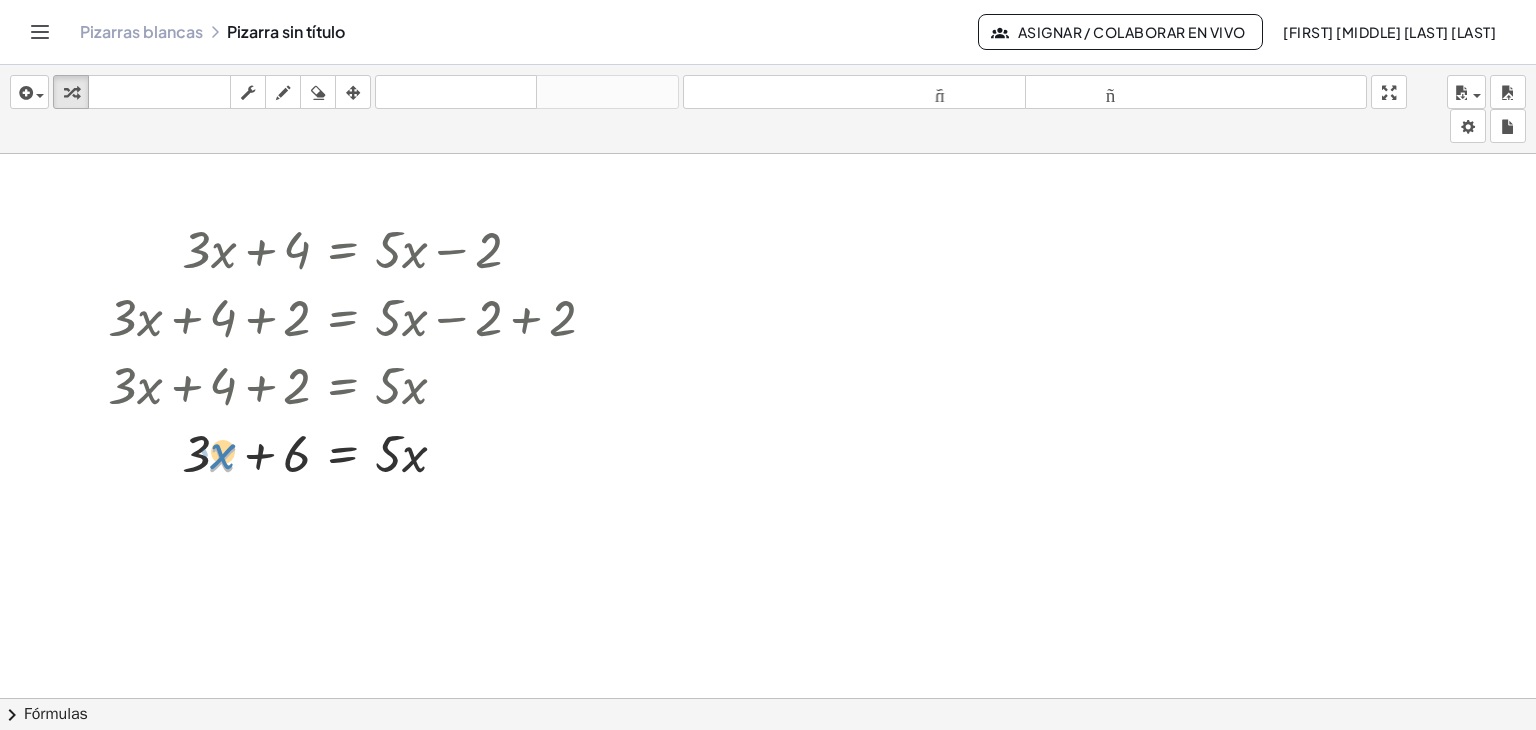 click at bounding box center [359, 452] 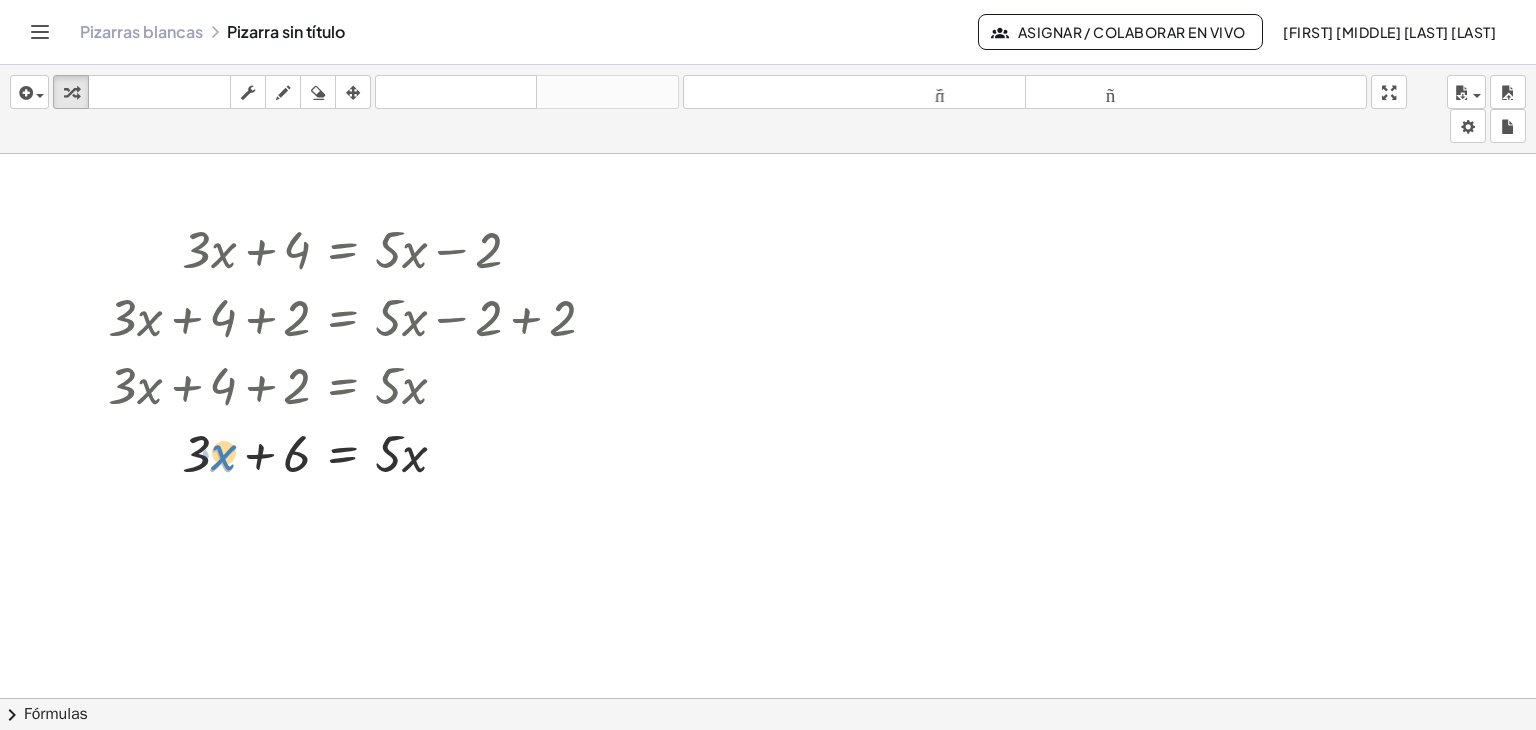click at bounding box center (359, 452) 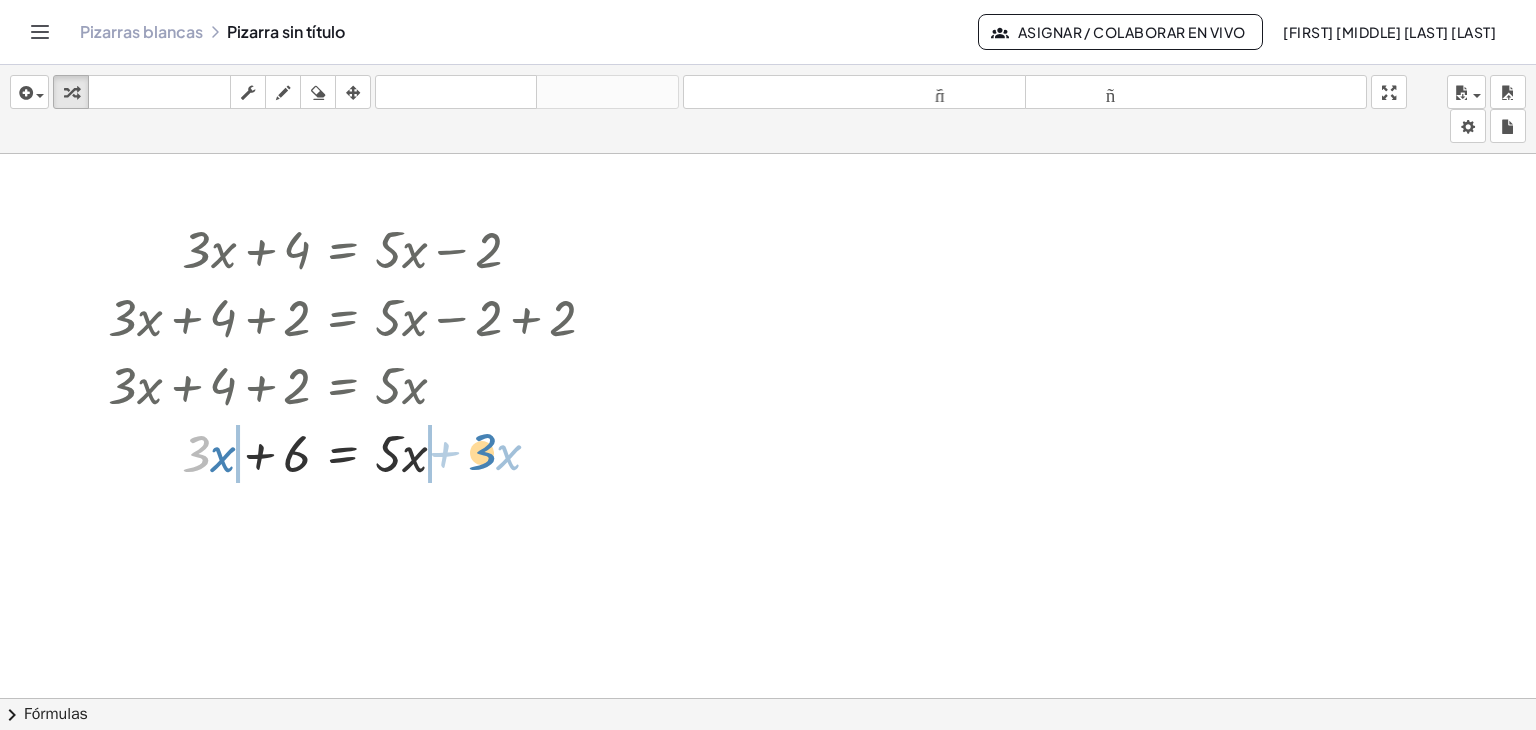 drag, startPoint x: 196, startPoint y: 465, endPoint x: 482, endPoint y: 463, distance: 286.007 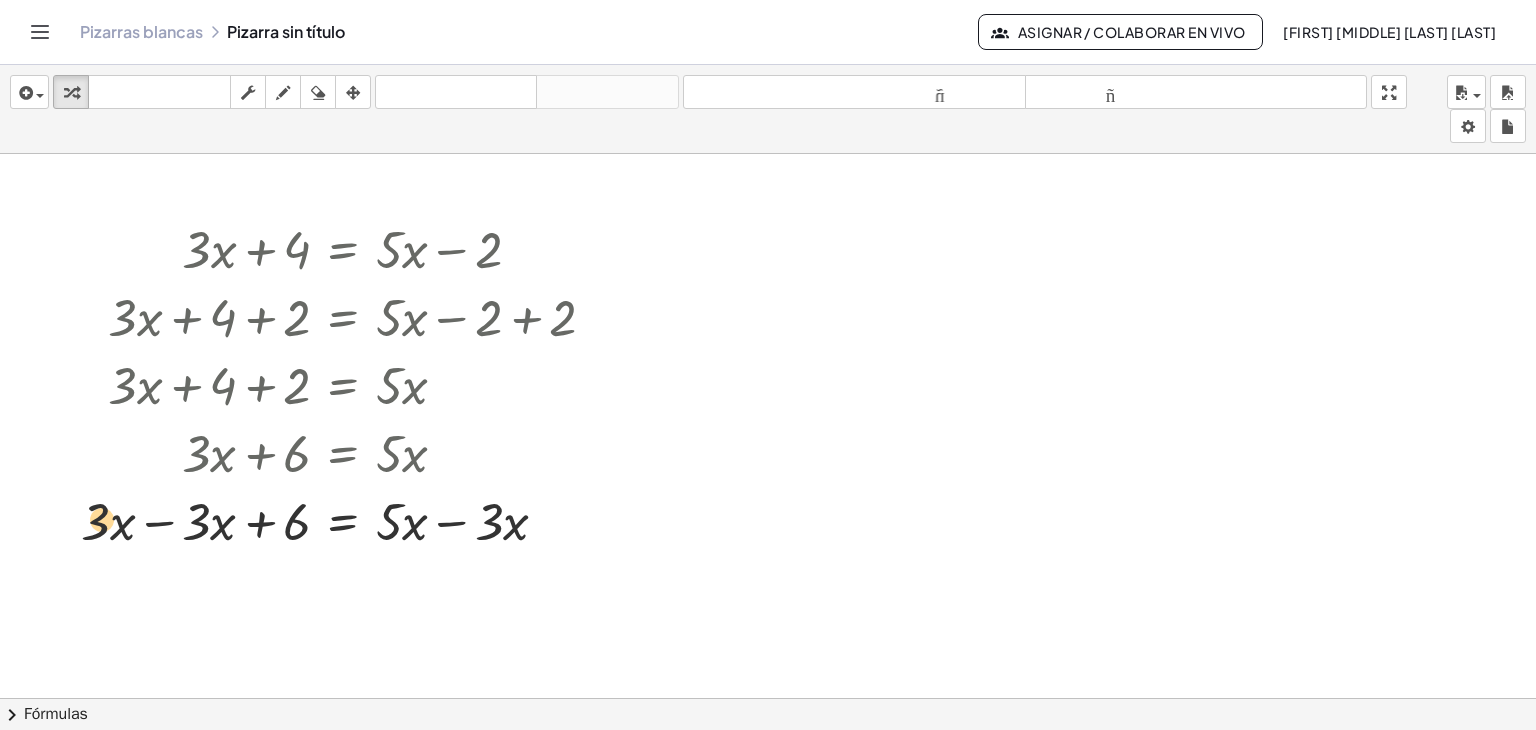 click at bounding box center (346, 520) 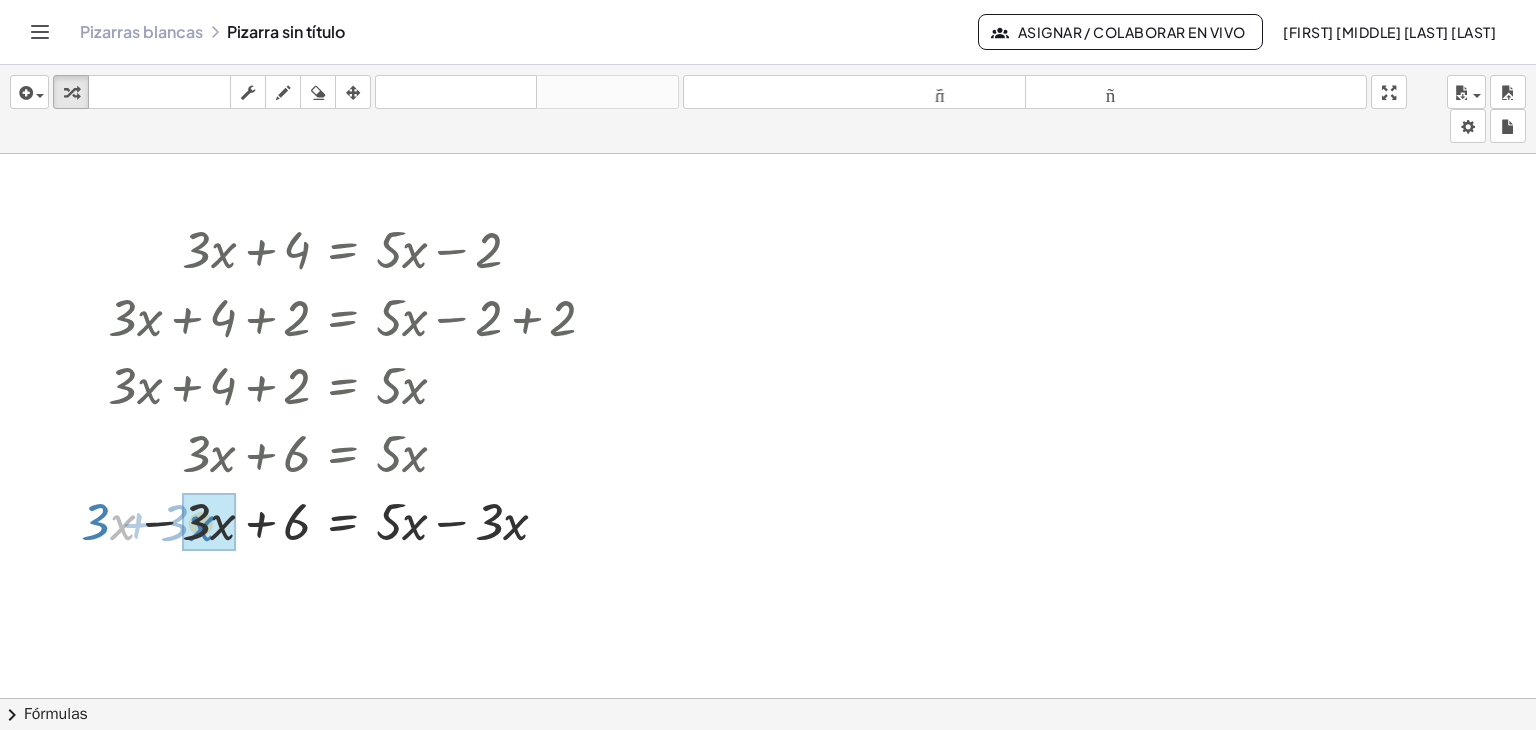 drag, startPoint x: 120, startPoint y: 533, endPoint x: 199, endPoint y: 534, distance: 79.00633 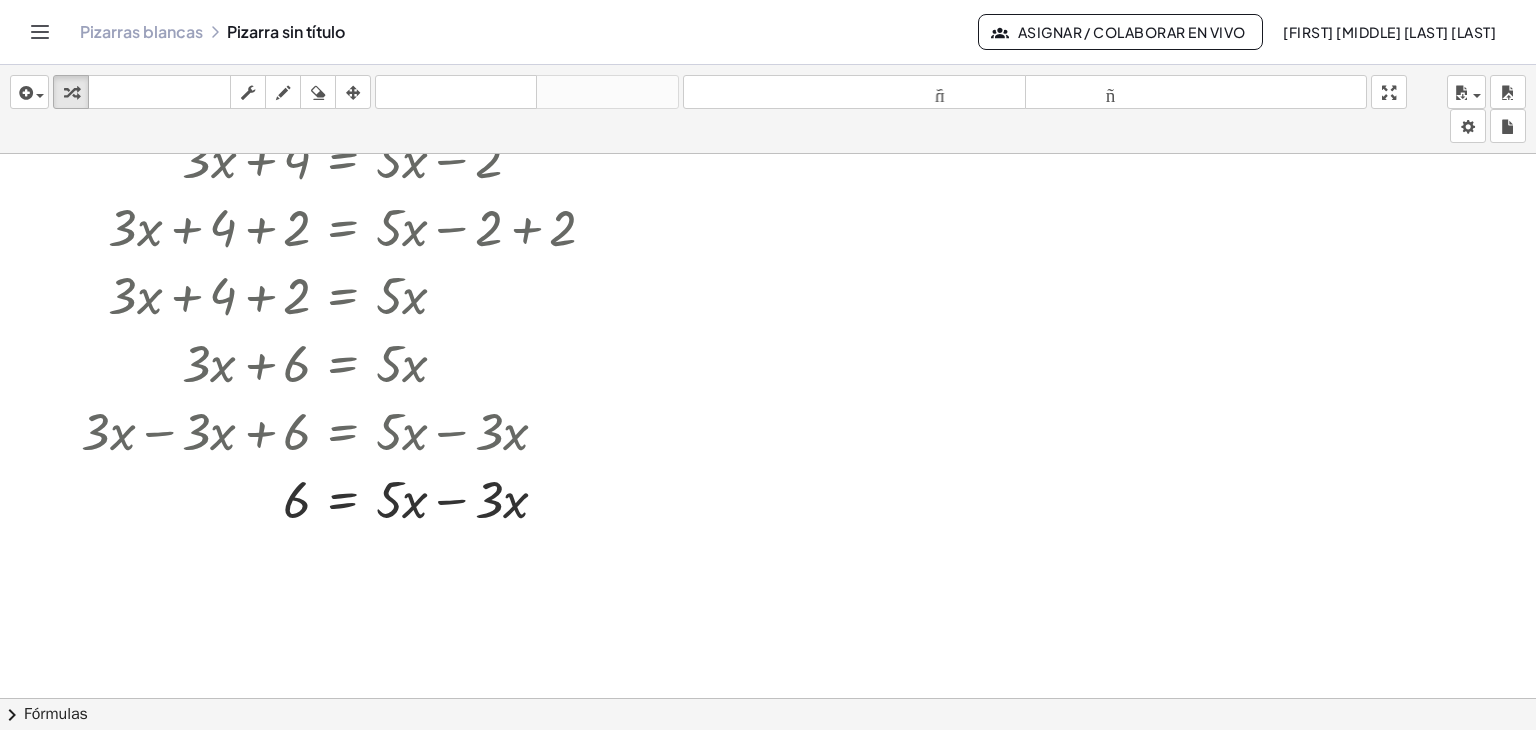 scroll, scrollTop: 100, scrollLeft: 0, axis: vertical 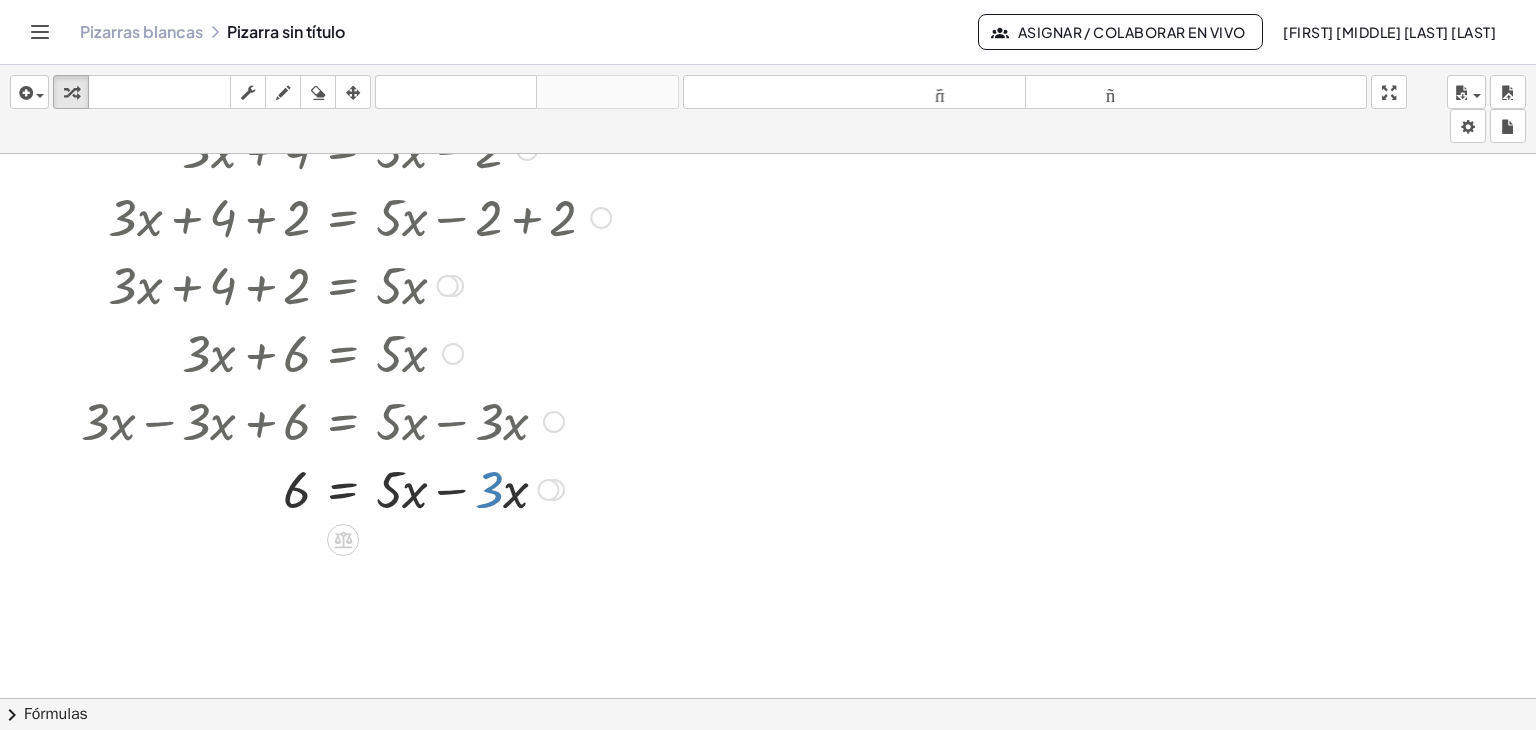 click at bounding box center [346, 488] 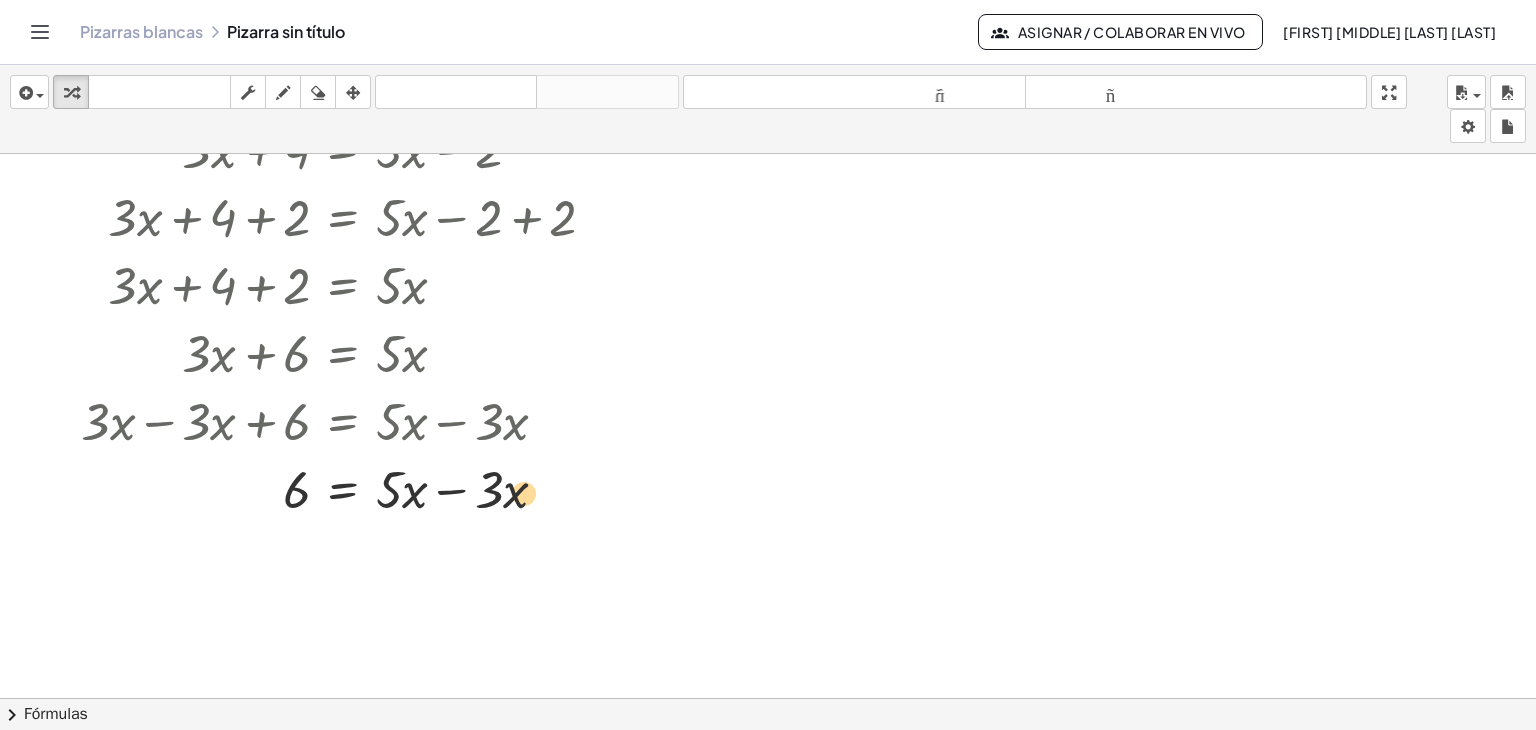 click at bounding box center (346, 488) 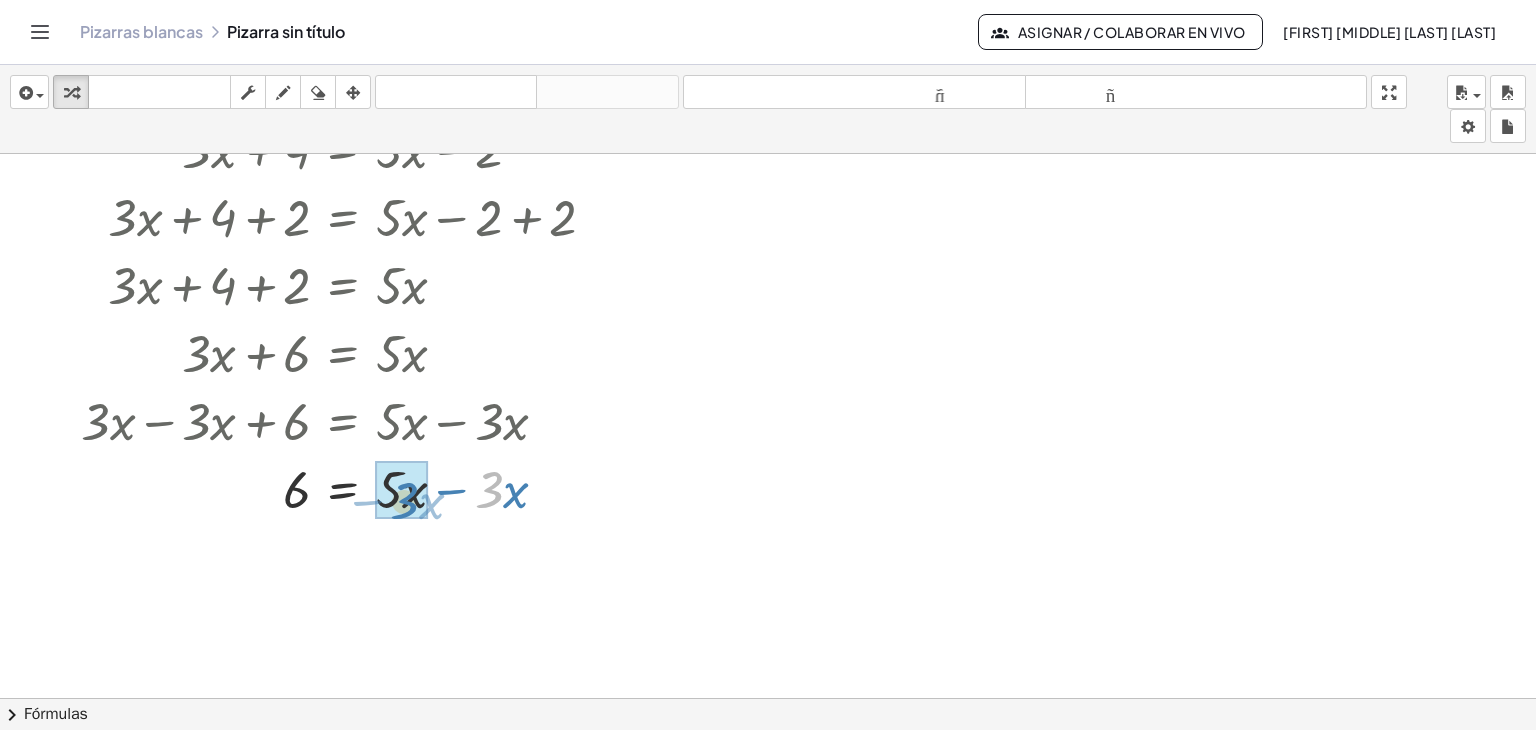 drag, startPoint x: 500, startPoint y: 505, endPoint x: 415, endPoint y: 516, distance: 85.70881 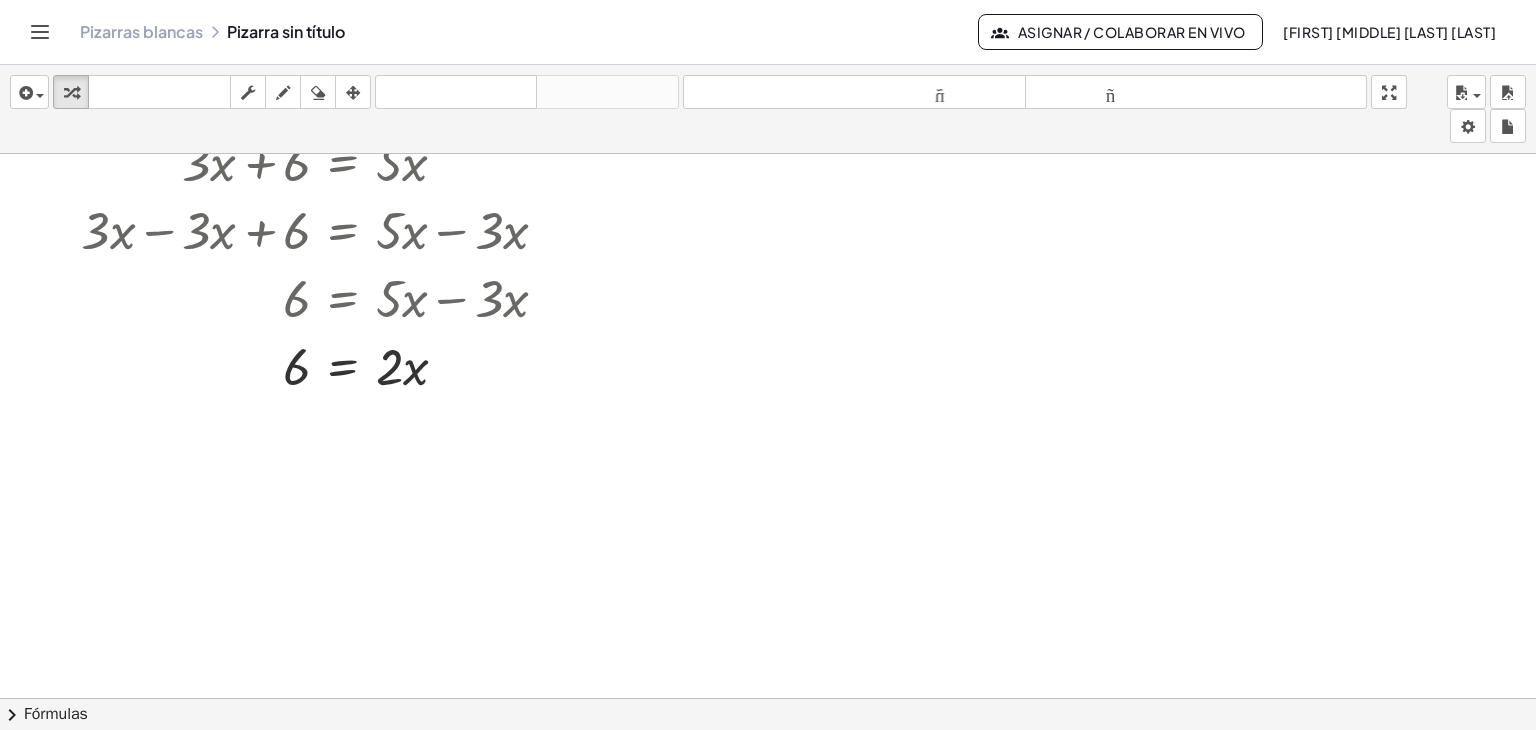 scroll, scrollTop: 300, scrollLeft: 0, axis: vertical 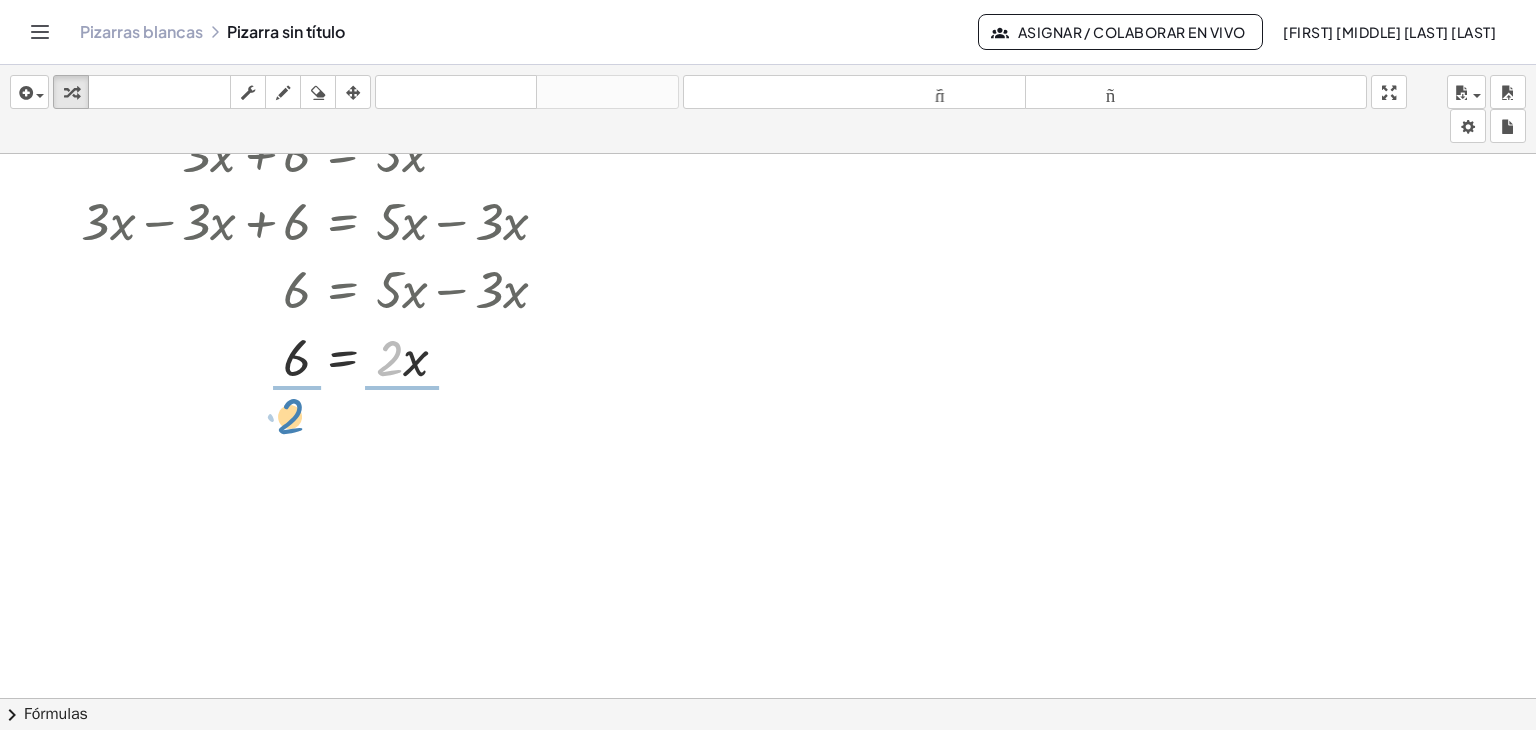 drag, startPoint x: 383, startPoint y: 375, endPoint x: 284, endPoint y: 433, distance: 114.73883 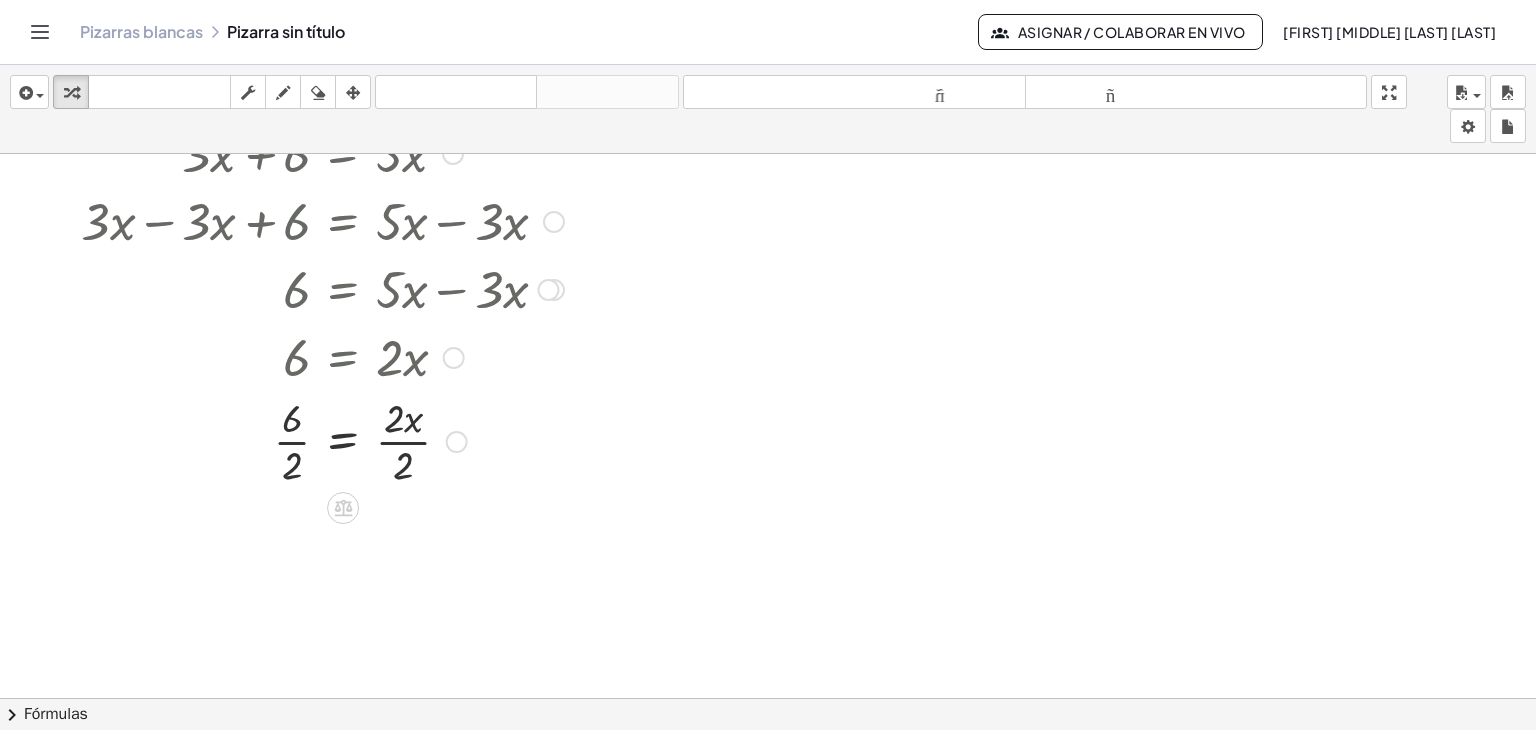 click at bounding box center [346, 440] 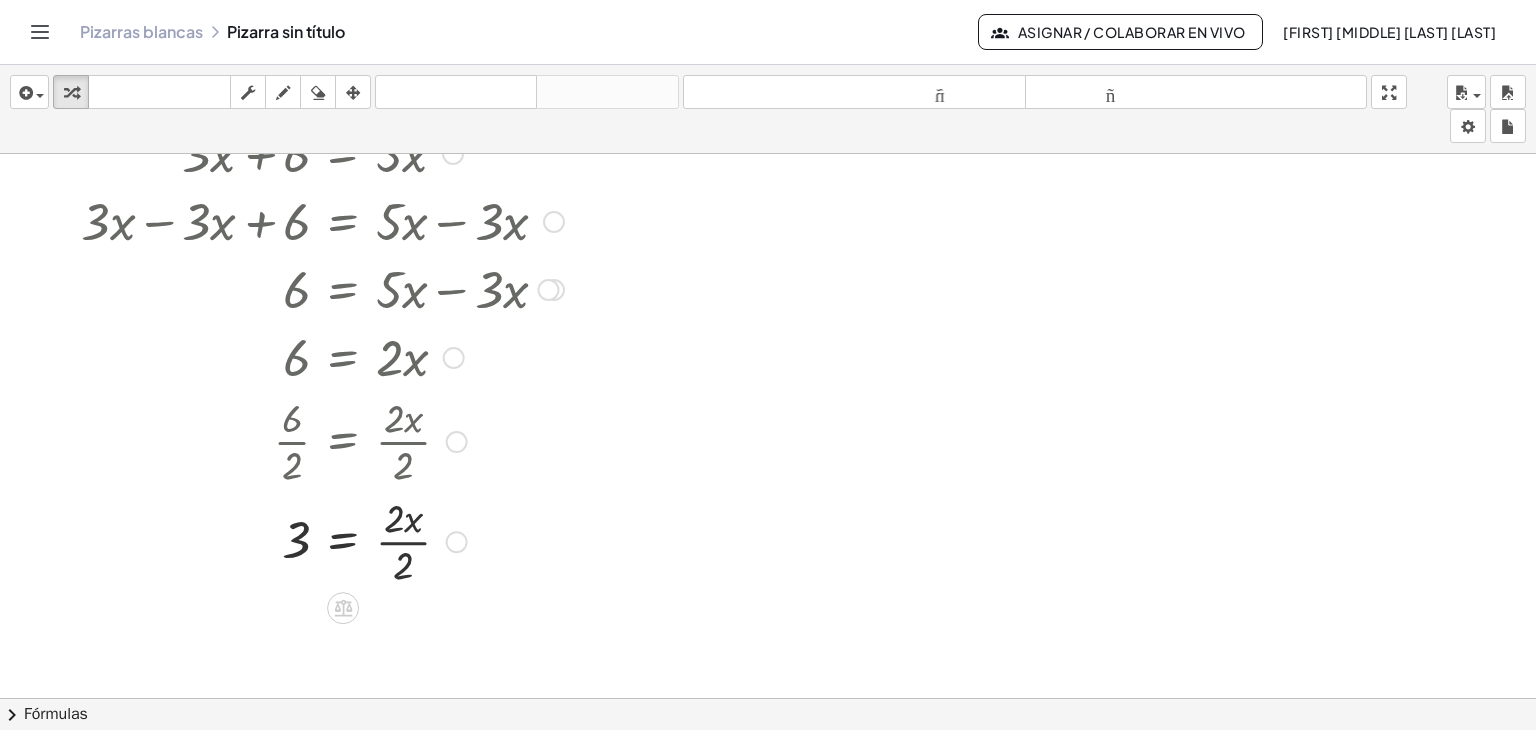 click at bounding box center (346, 540) 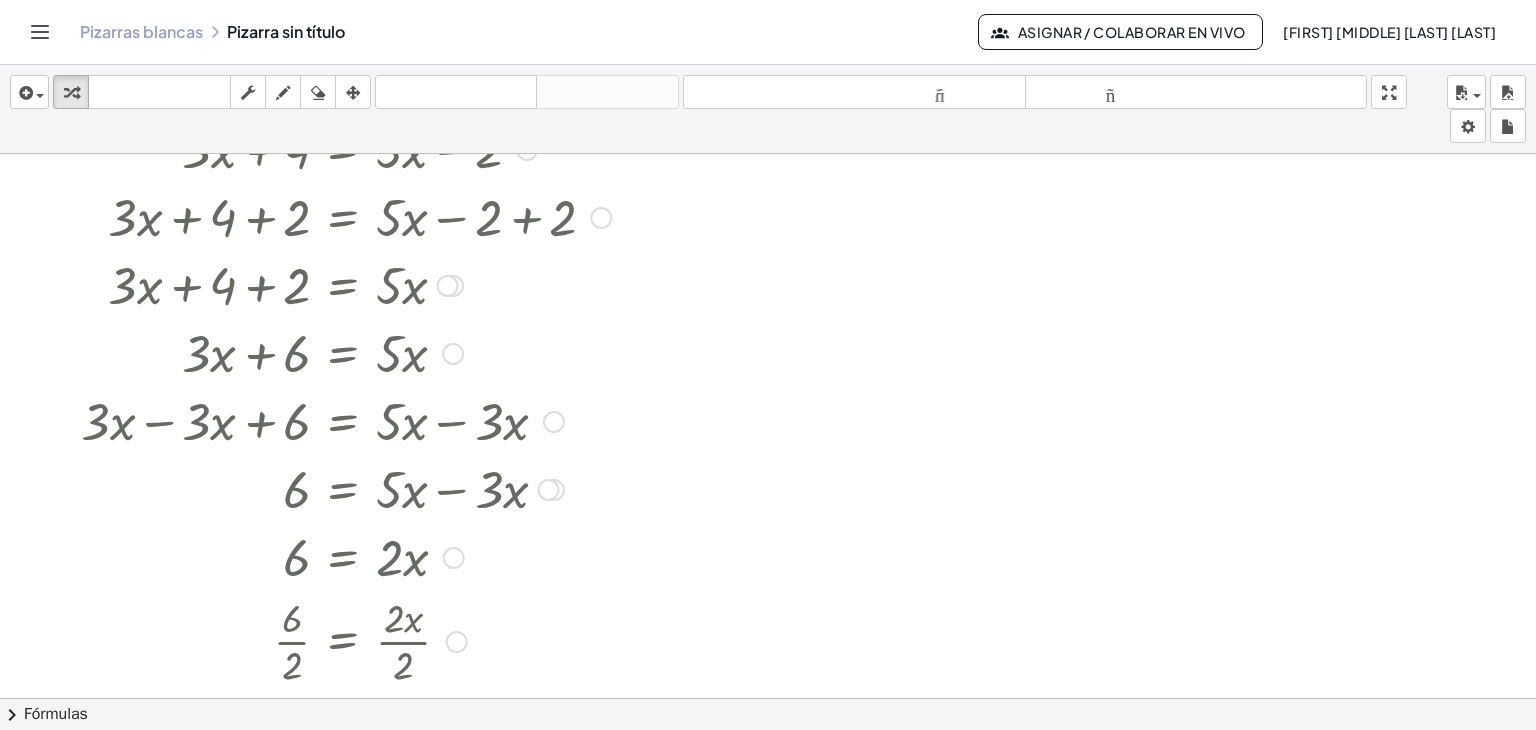 scroll, scrollTop: 0, scrollLeft: 0, axis: both 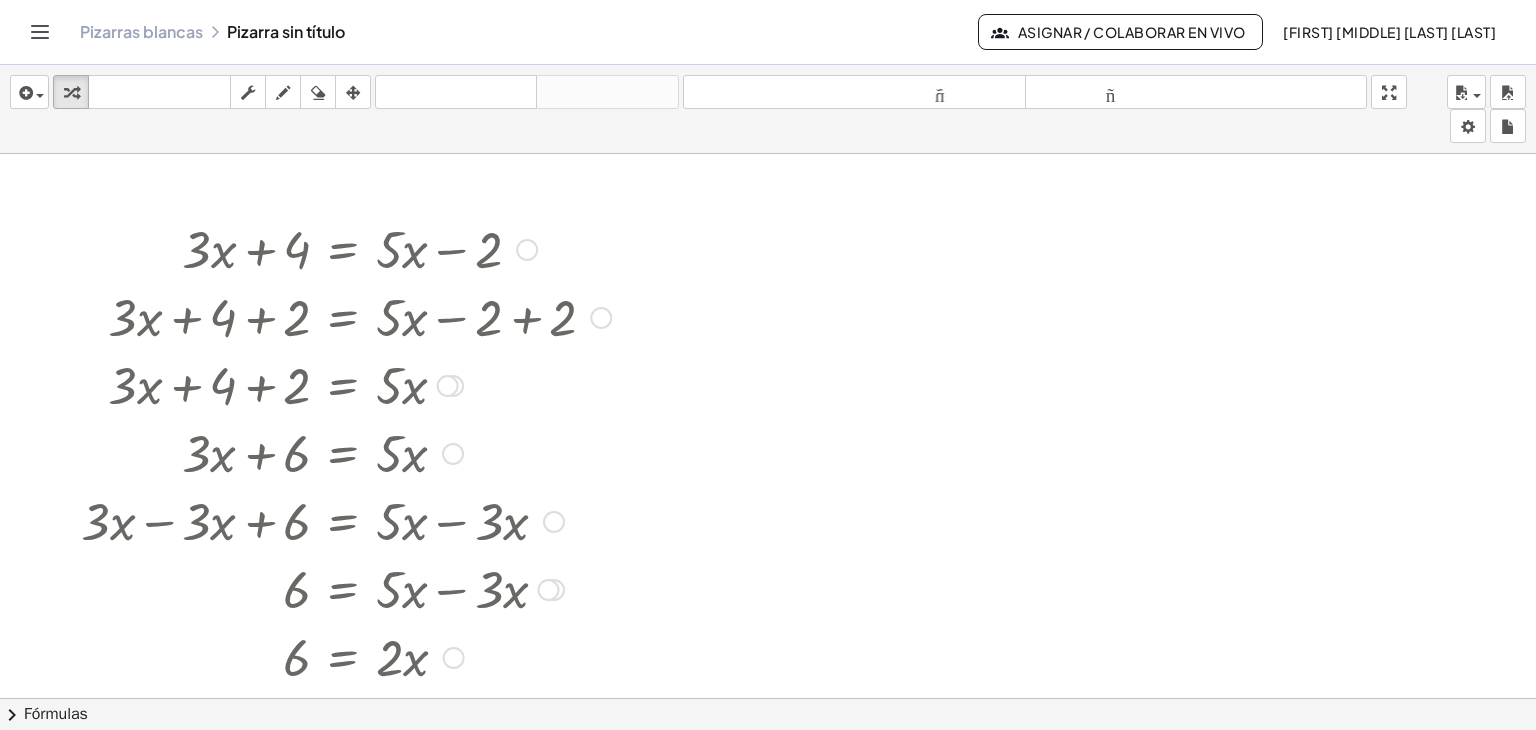 click at bounding box center [346, 248] 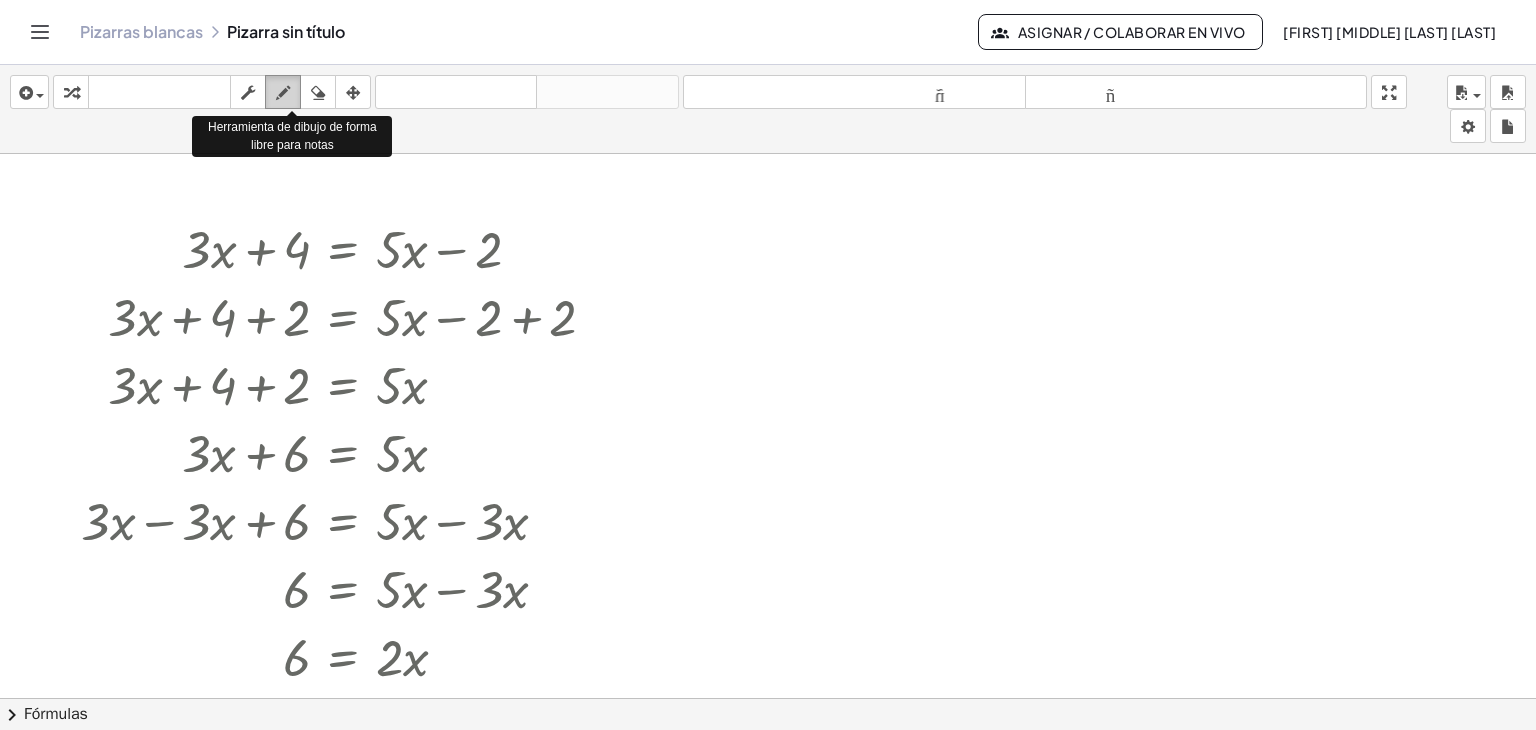 click at bounding box center (283, 93) 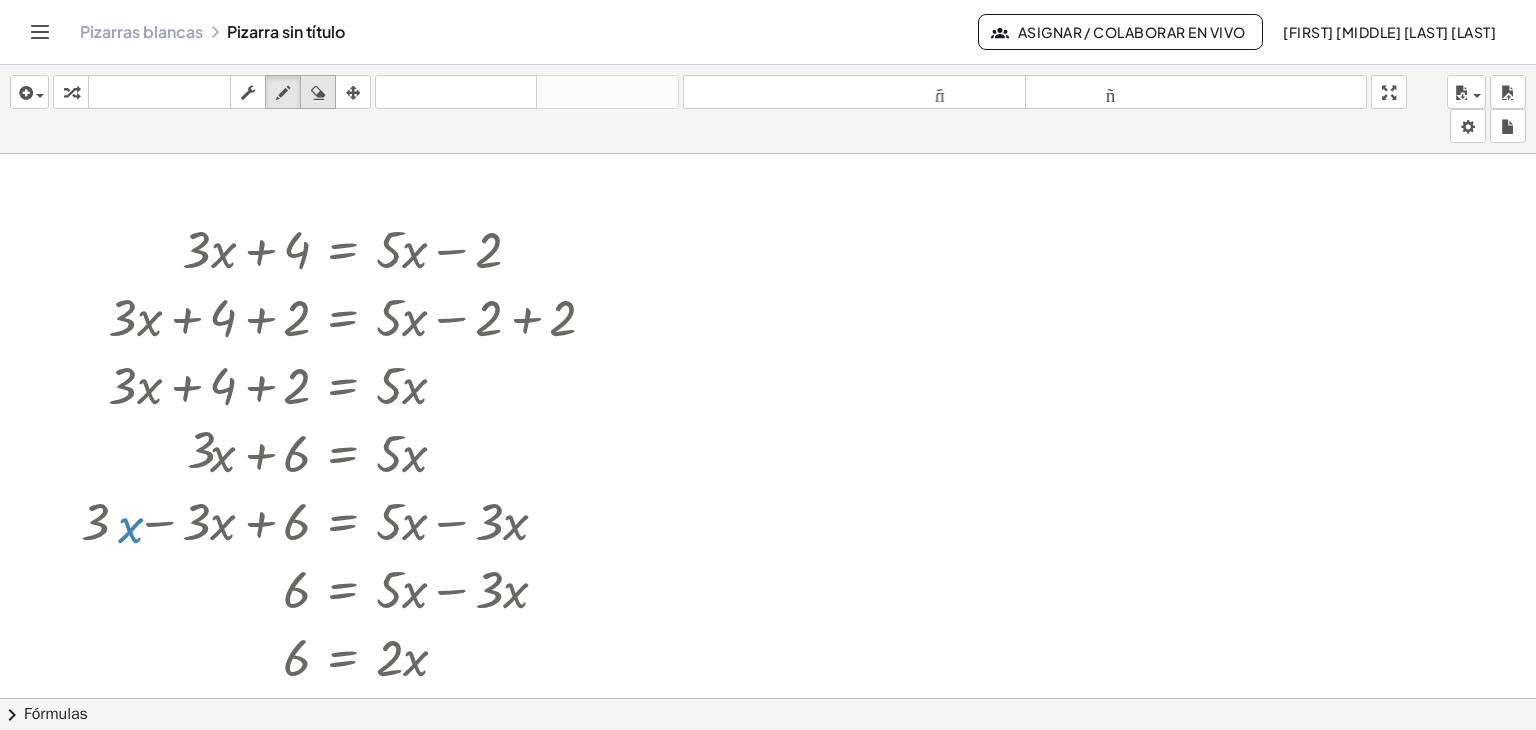 click at bounding box center (318, 93) 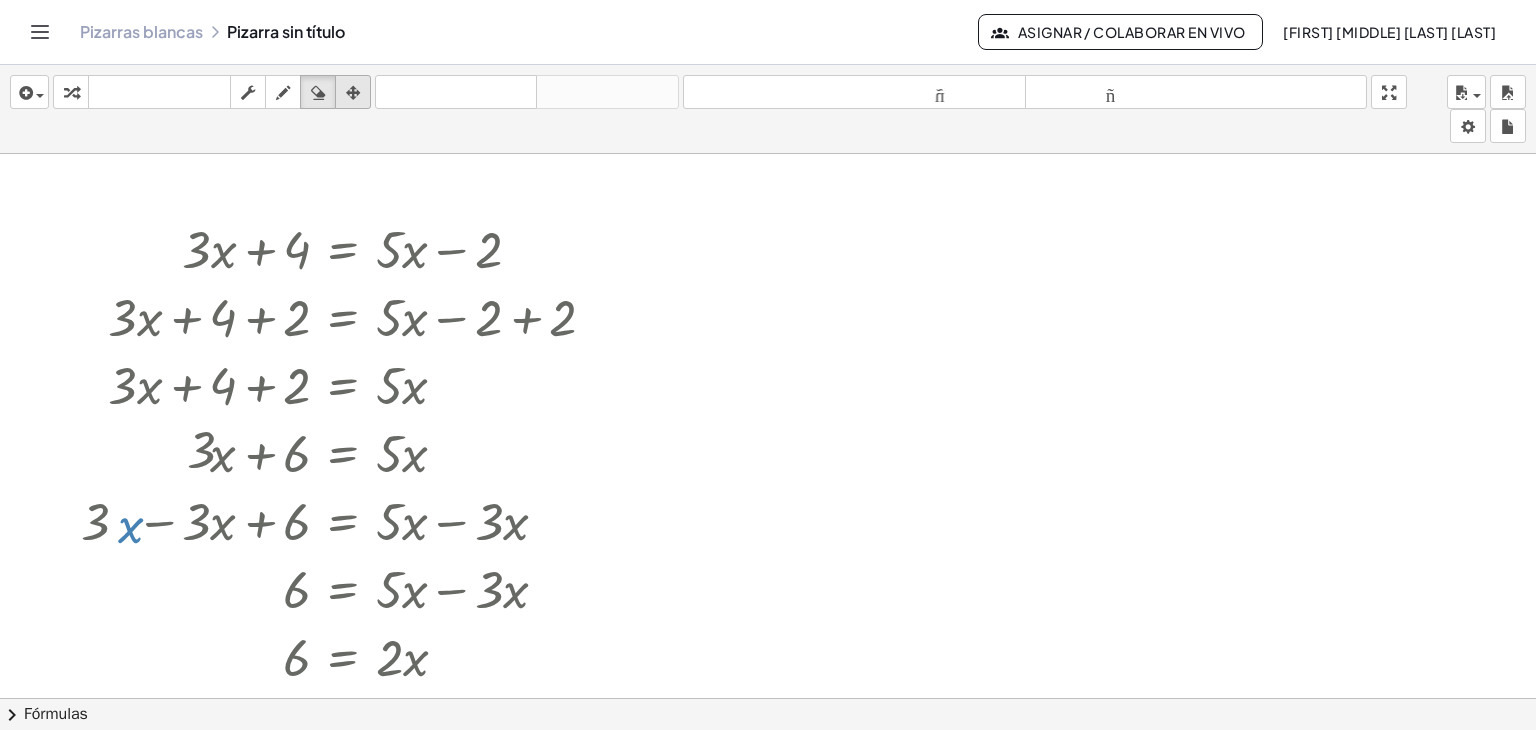 click at bounding box center [353, 93] 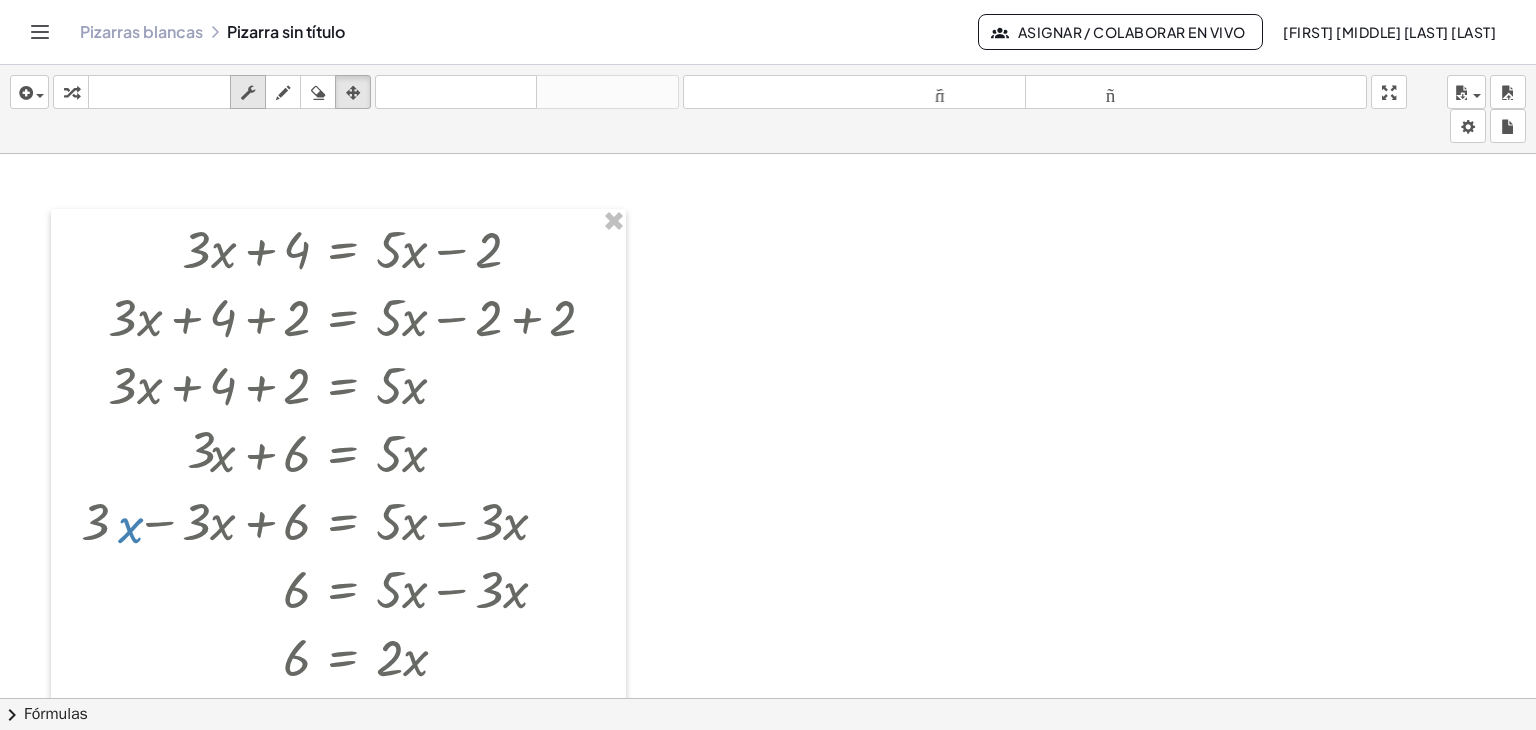 click at bounding box center [248, 93] 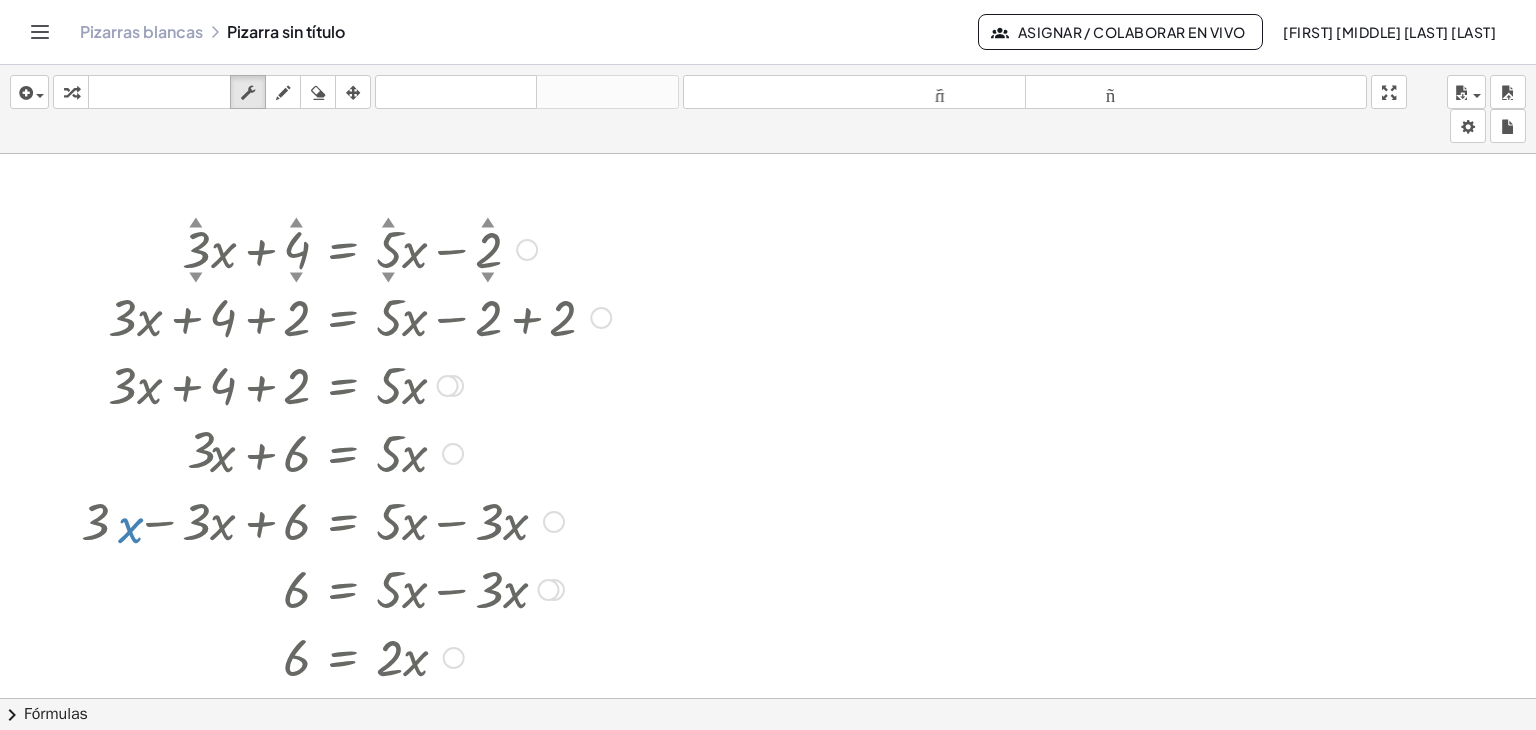 click on "▲" at bounding box center [296, 222] 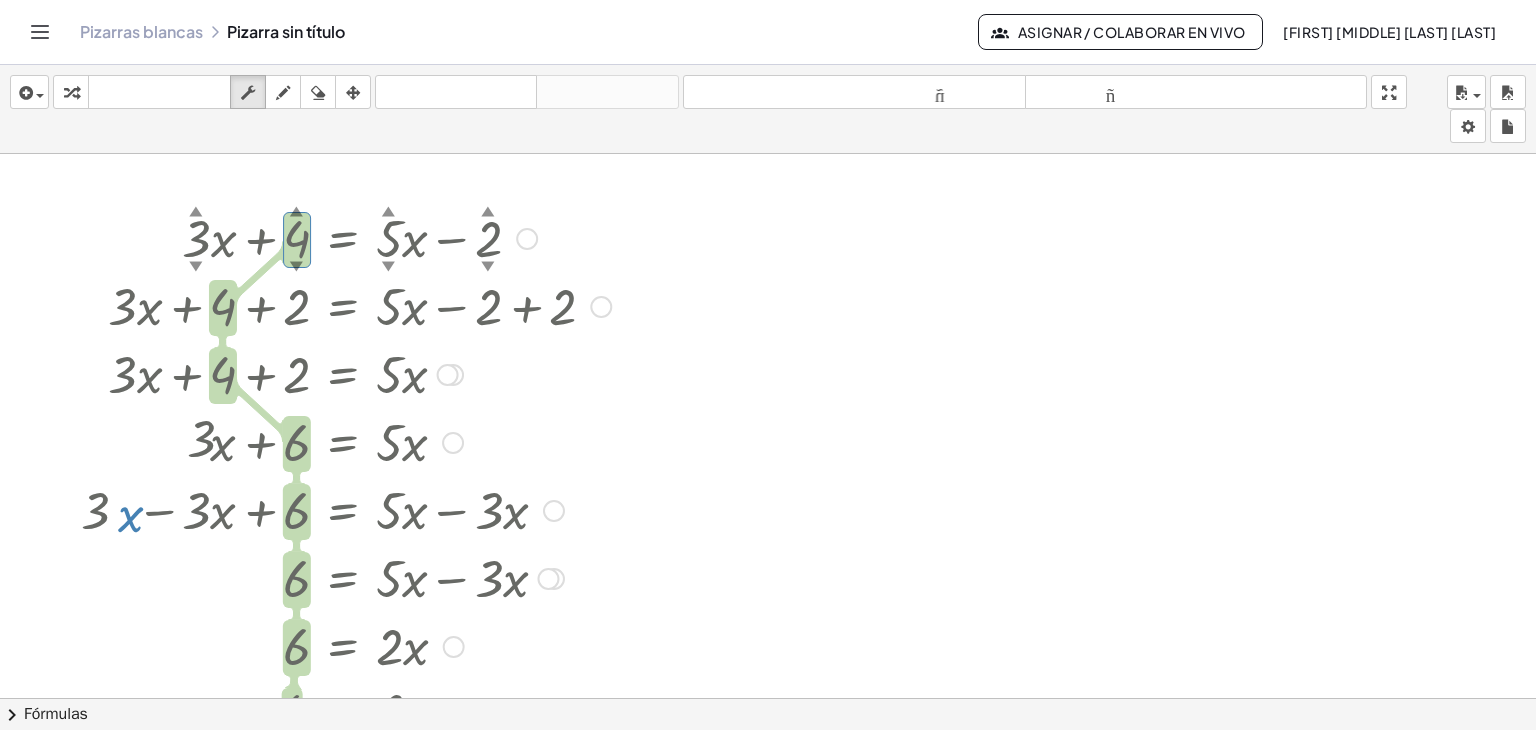 scroll, scrollTop: 0, scrollLeft: 0, axis: both 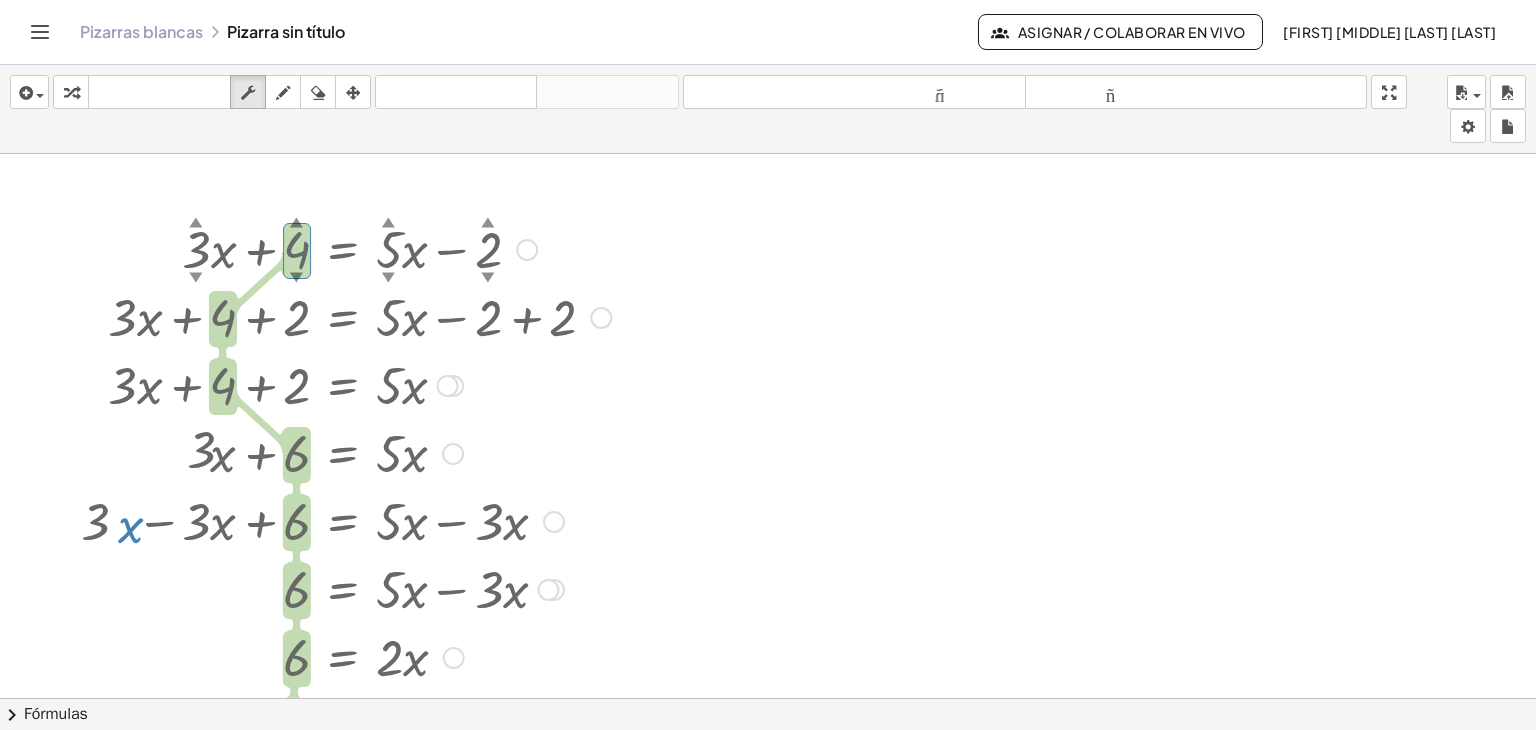 click on "▲" at bounding box center (296, 222) 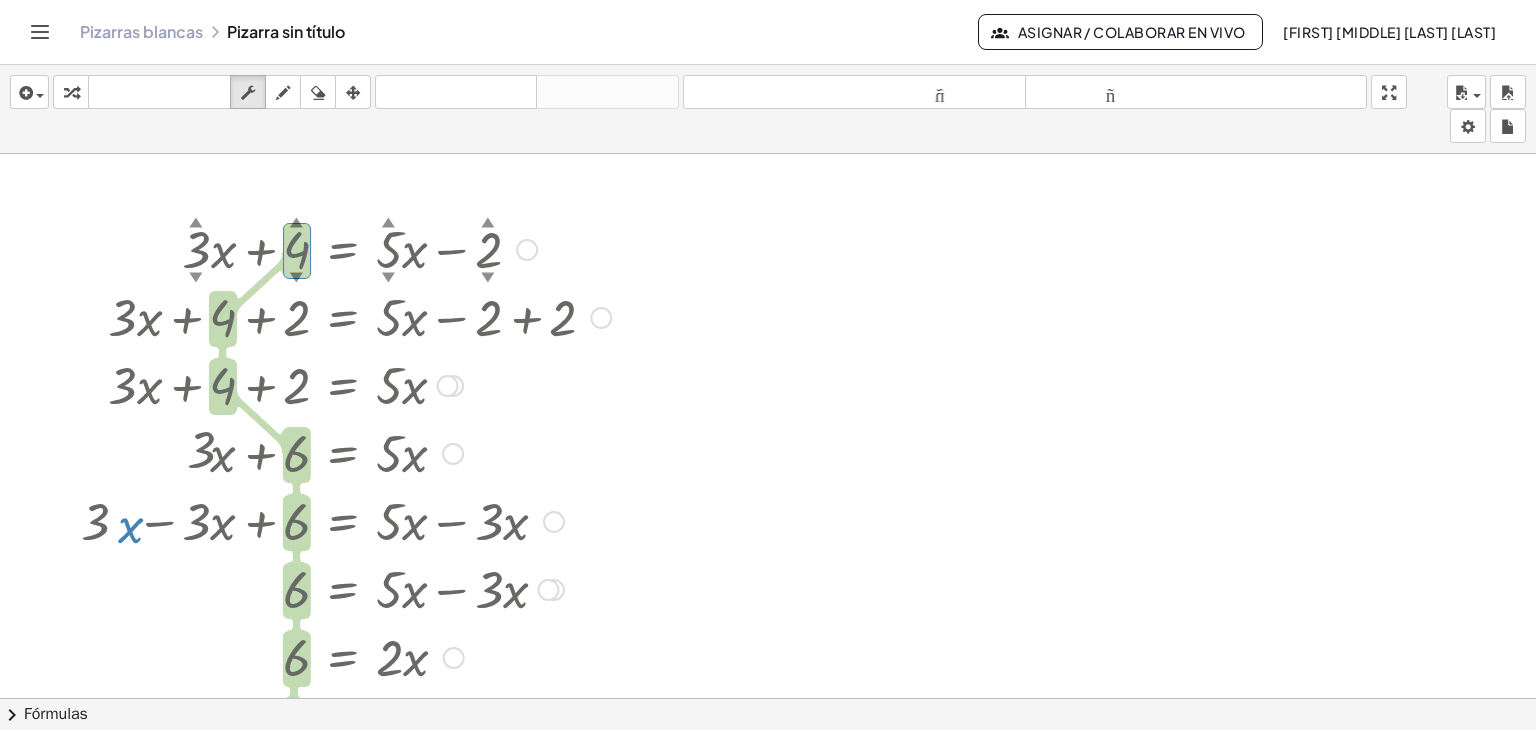 click on "▲" at bounding box center (296, 222) 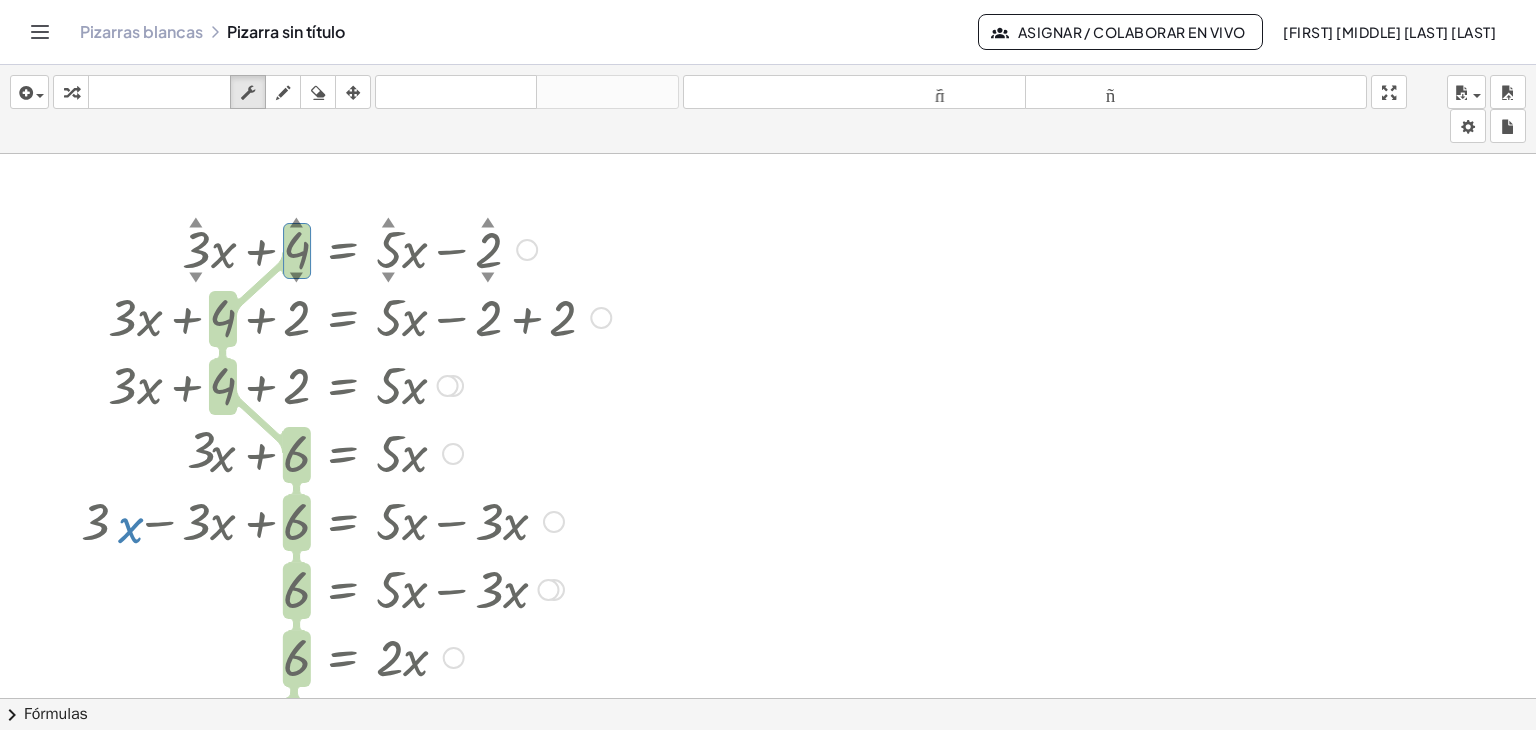 click on "▲" at bounding box center (296, 222) 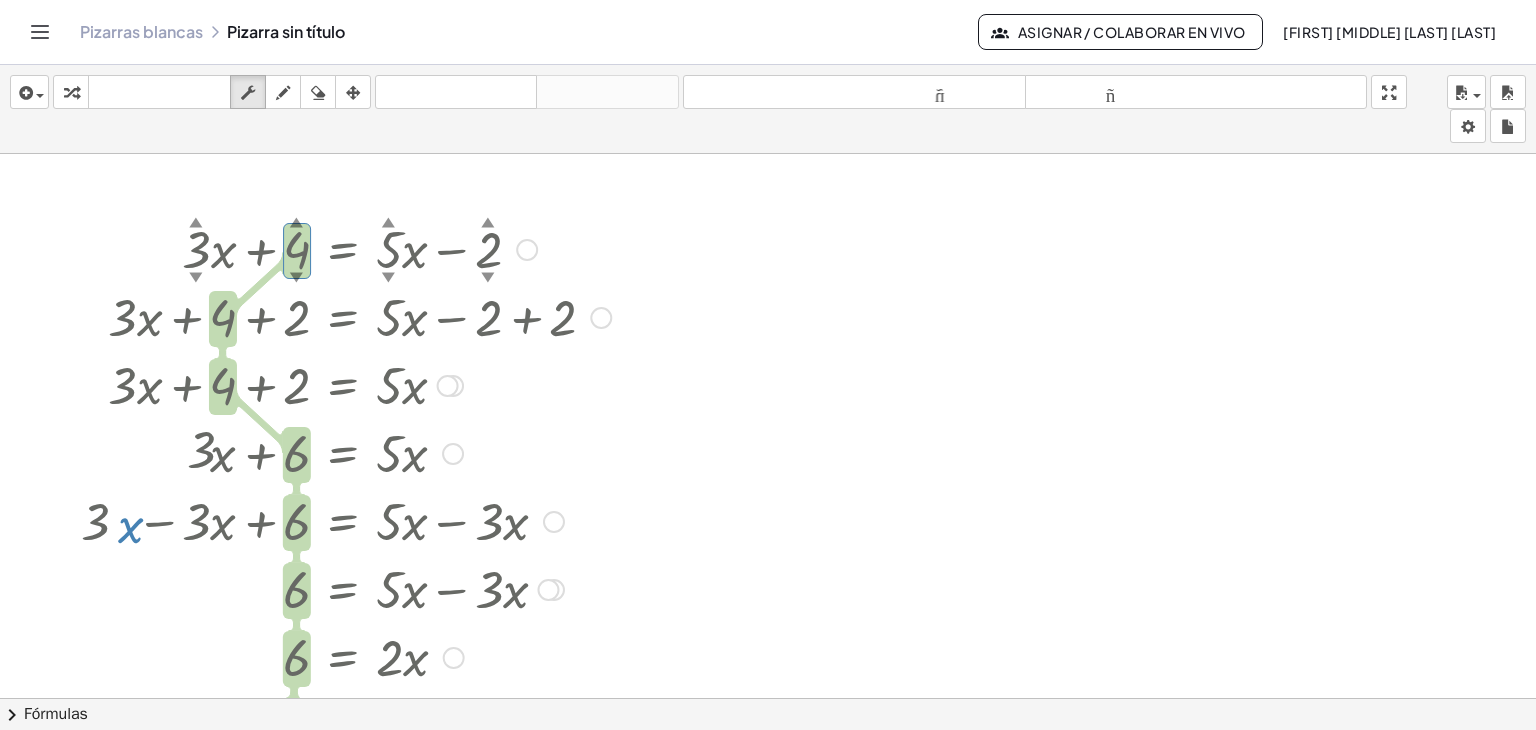 click on "▲" at bounding box center (388, 222) 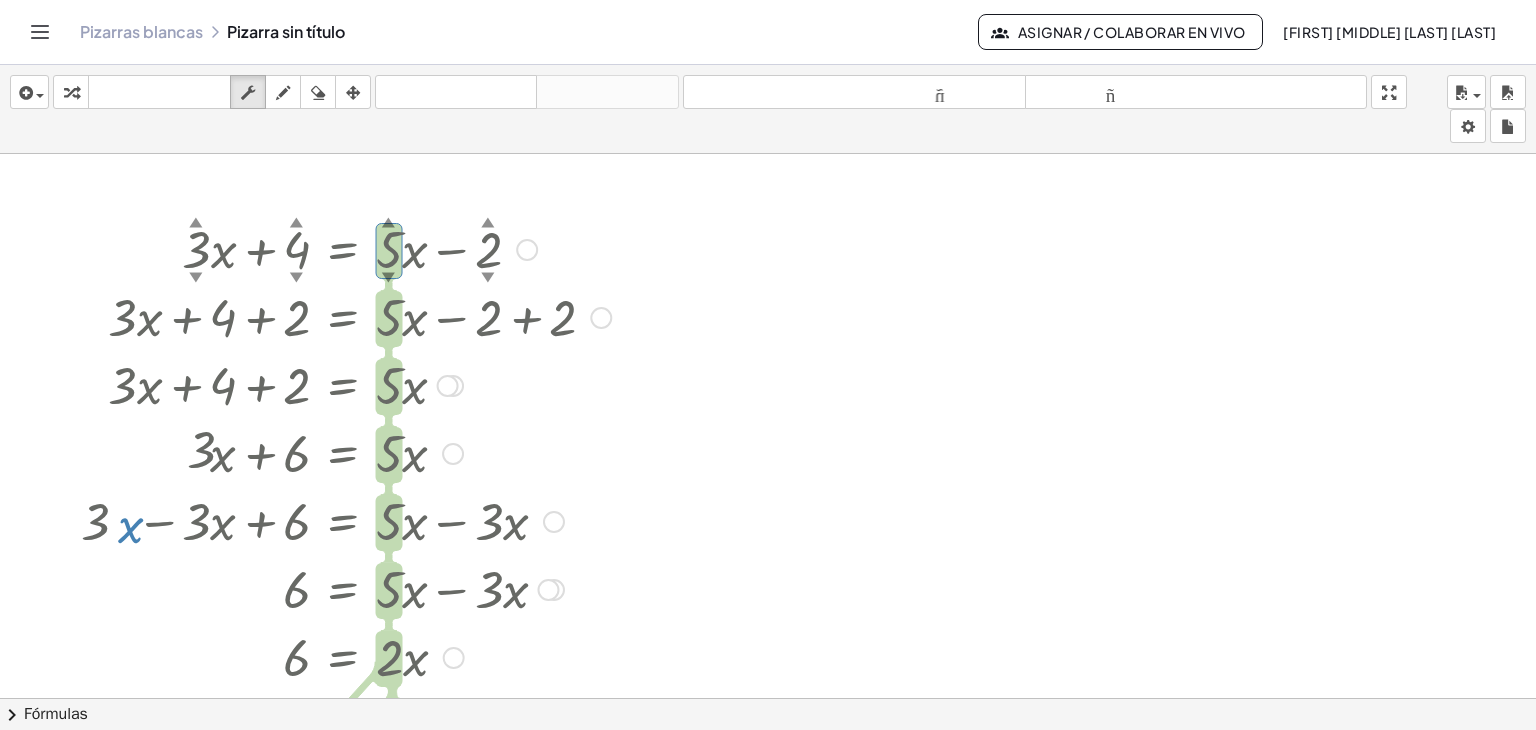 click on "▲" at bounding box center [388, 222] 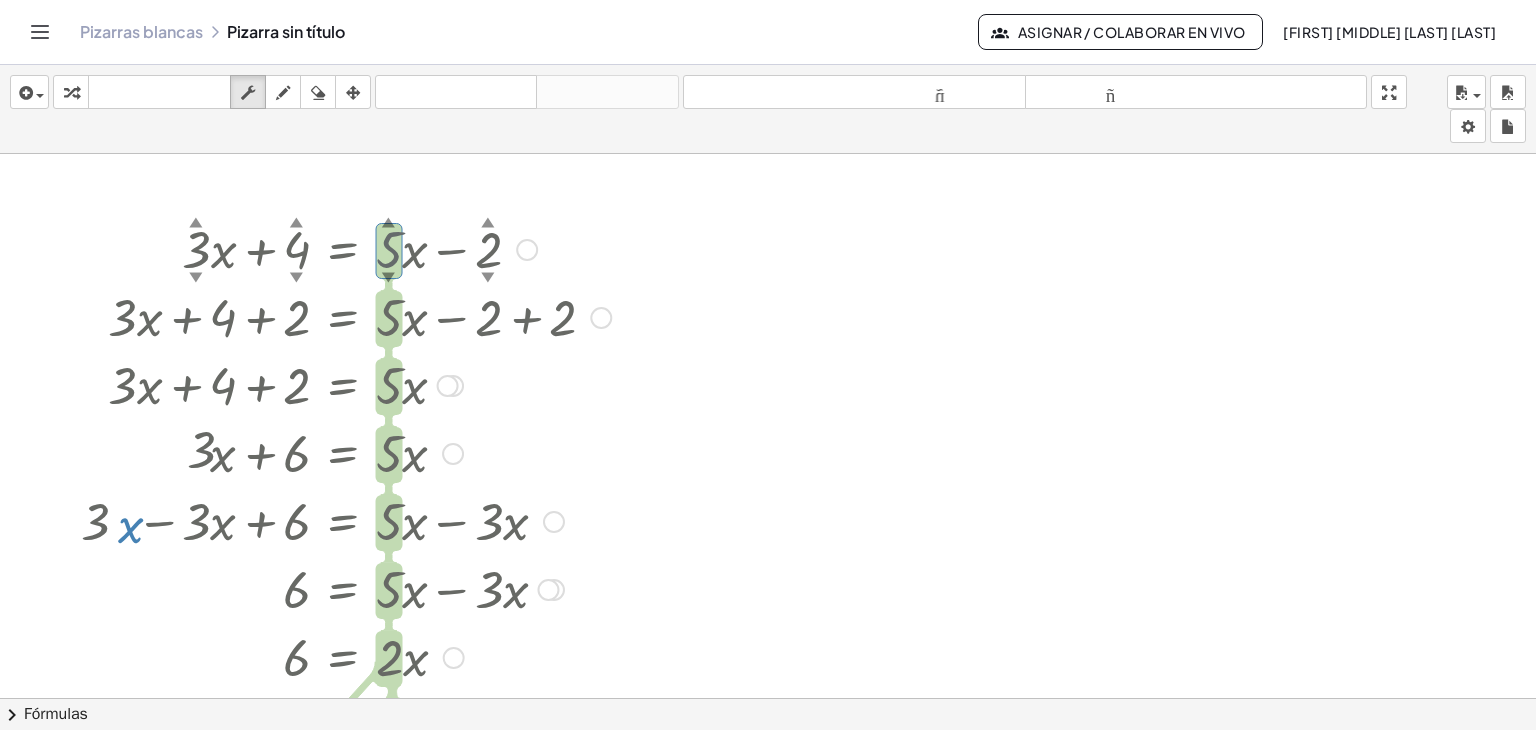 click on "▲" at bounding box center (388, 222) 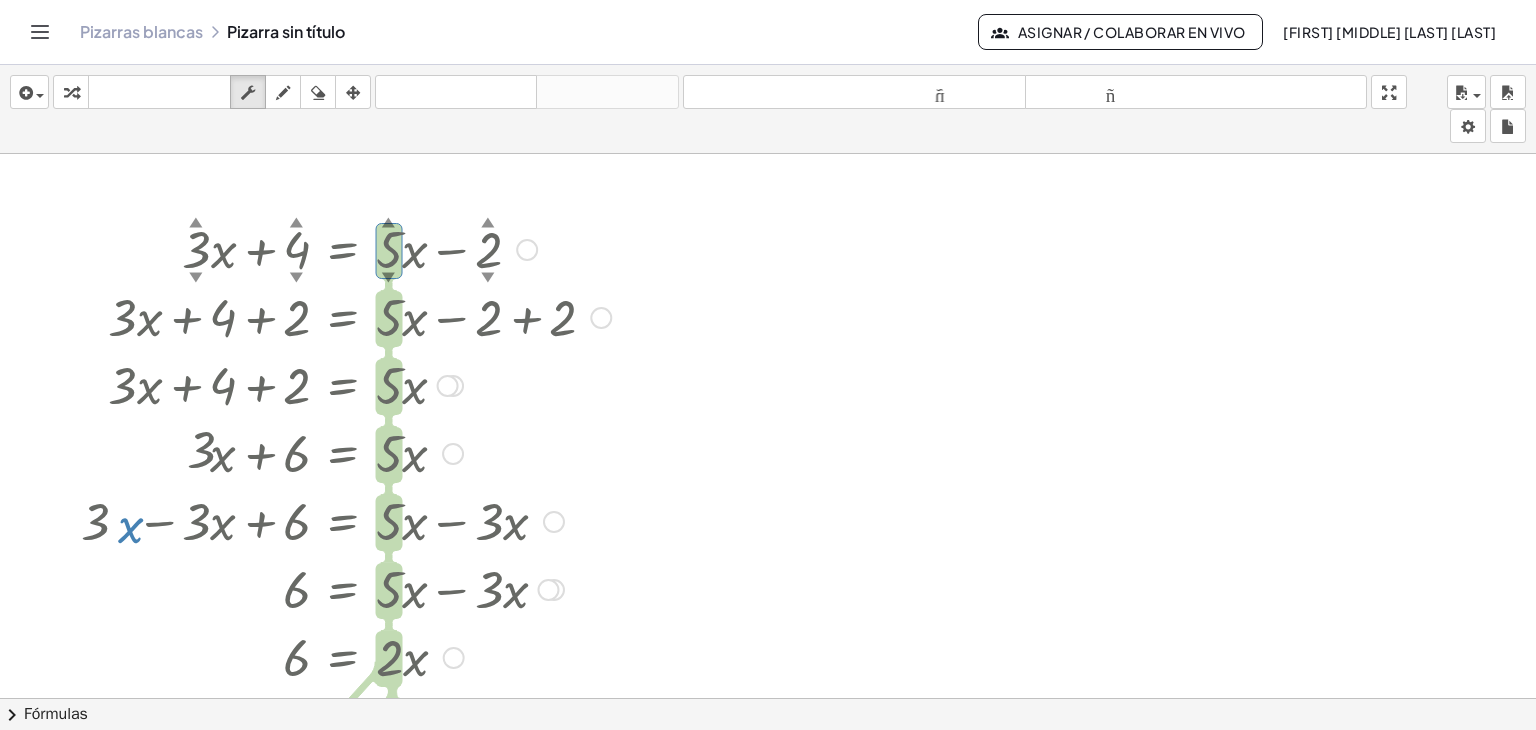 click on "▼" at bounding box center (388, 278) 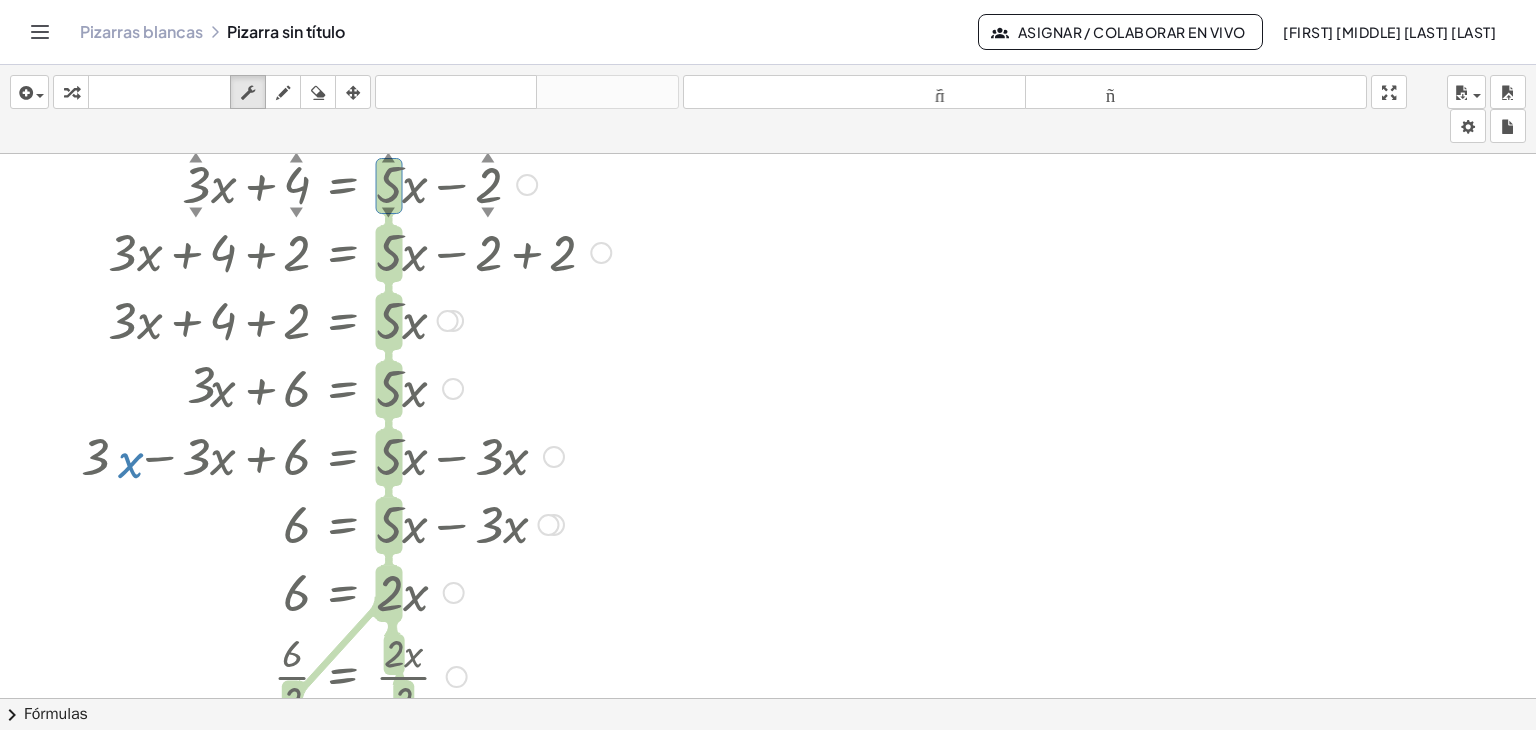 scroll, scrollTop: 0, scrollLeft: 0, axis: both 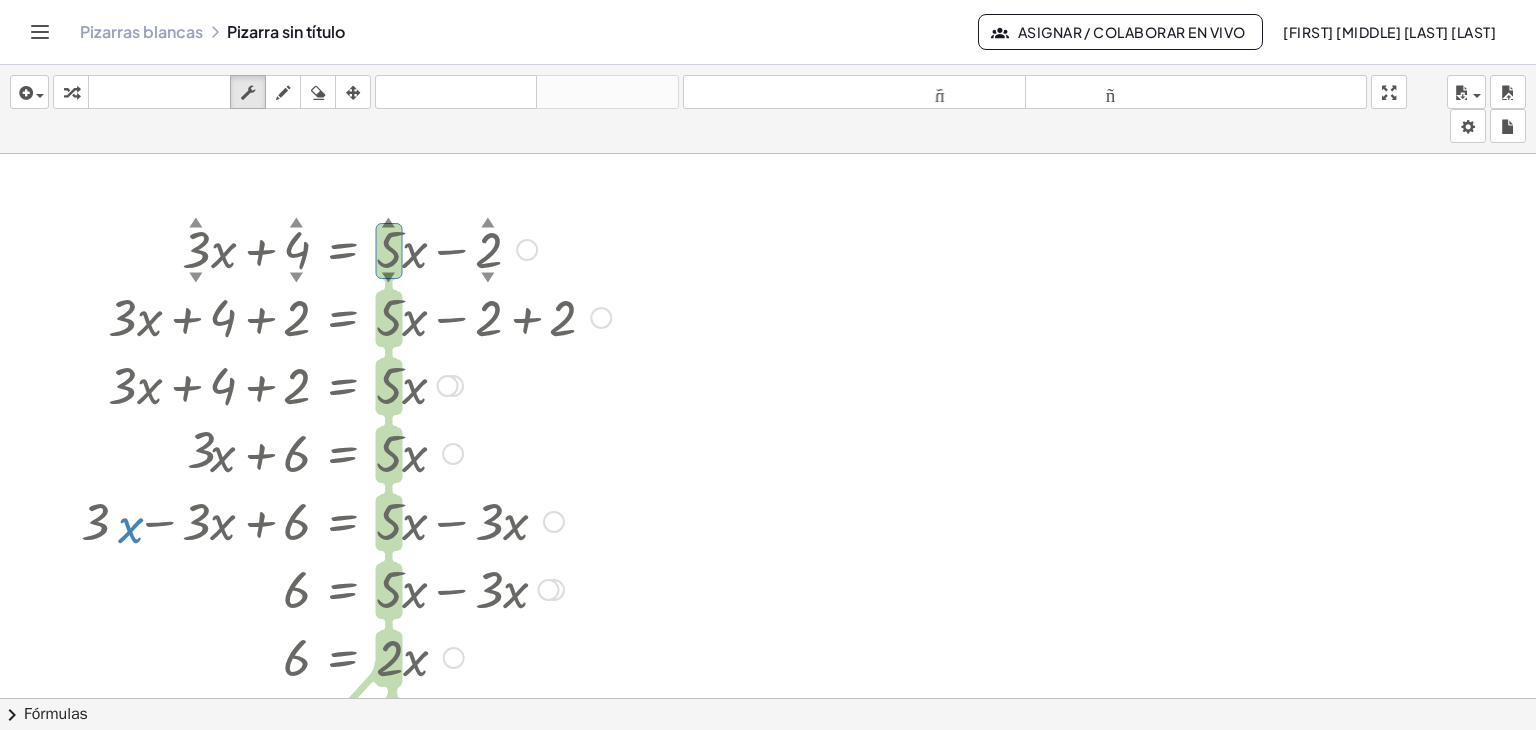 click on "▲" at bounding box center (488, 222) 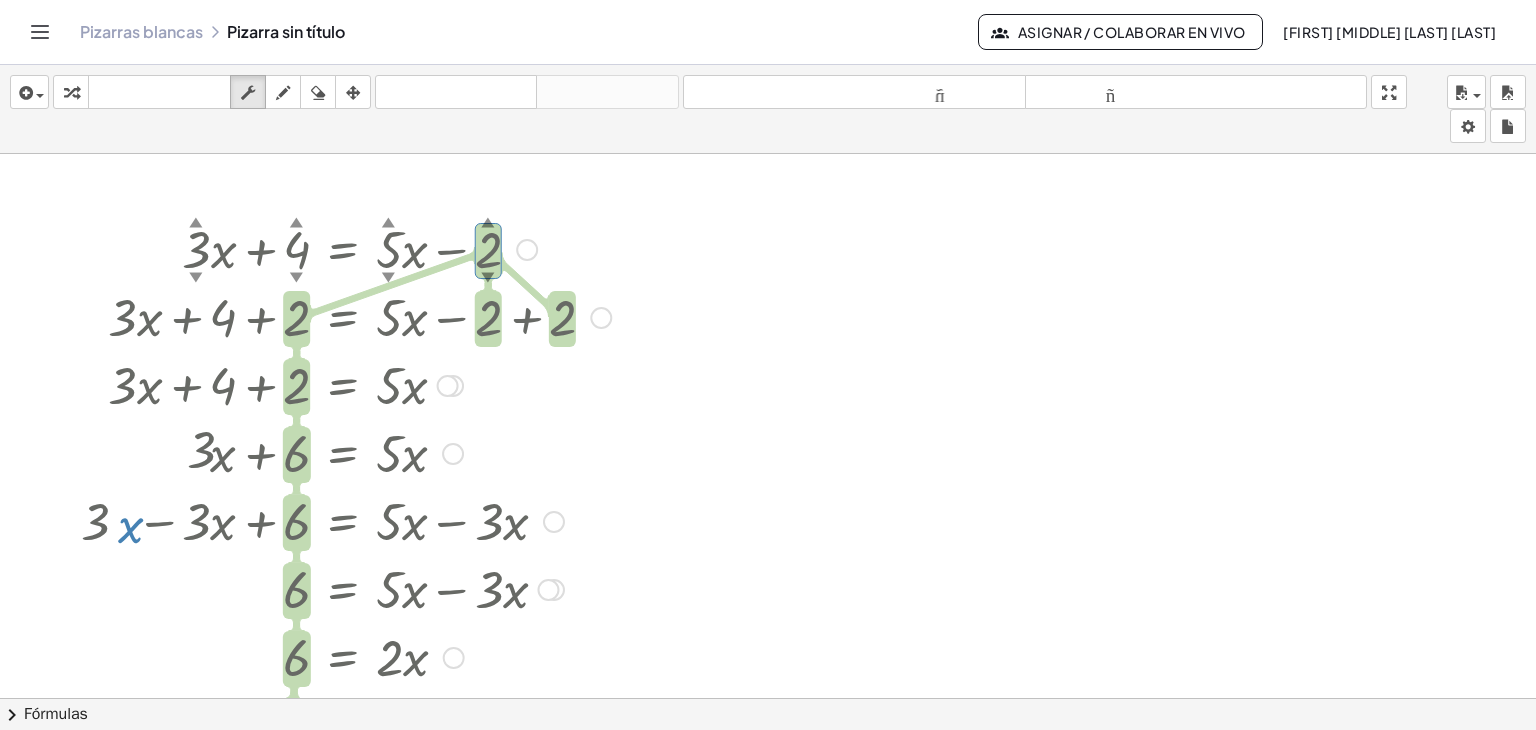 click on "▲" at bounding box center (488, 222) 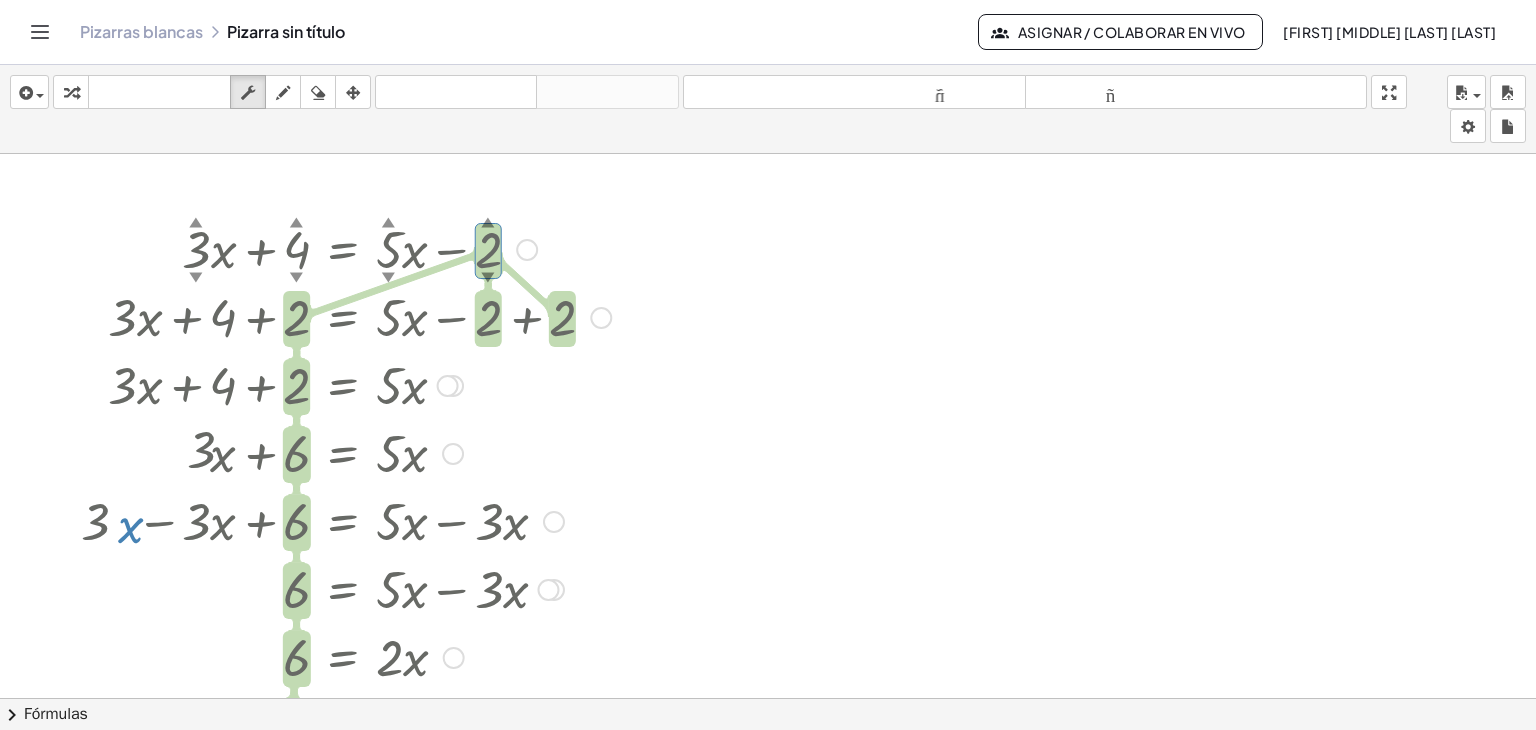 click on "▲" at bounding box center (488, 222) 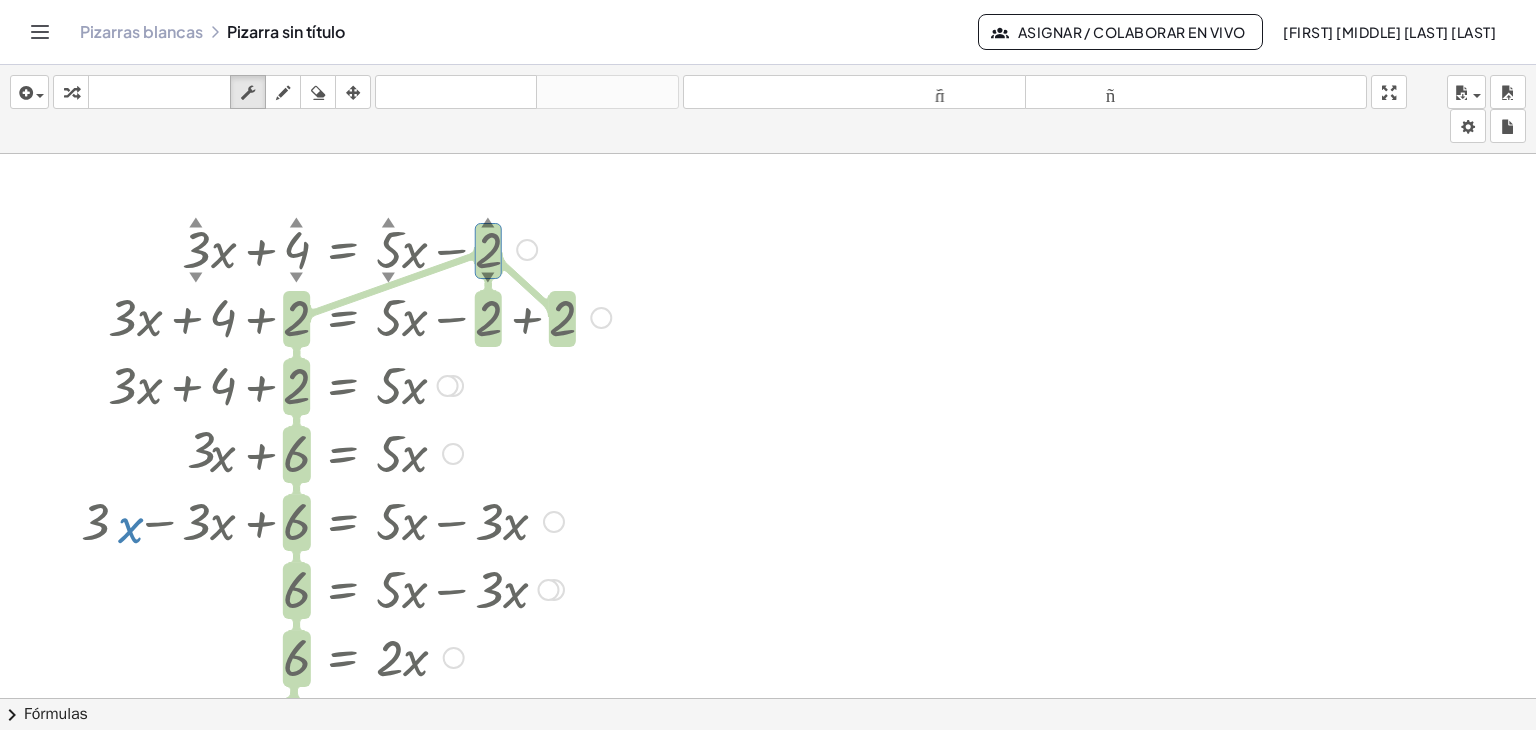 click on "▲" at bounding box center (488, 222) 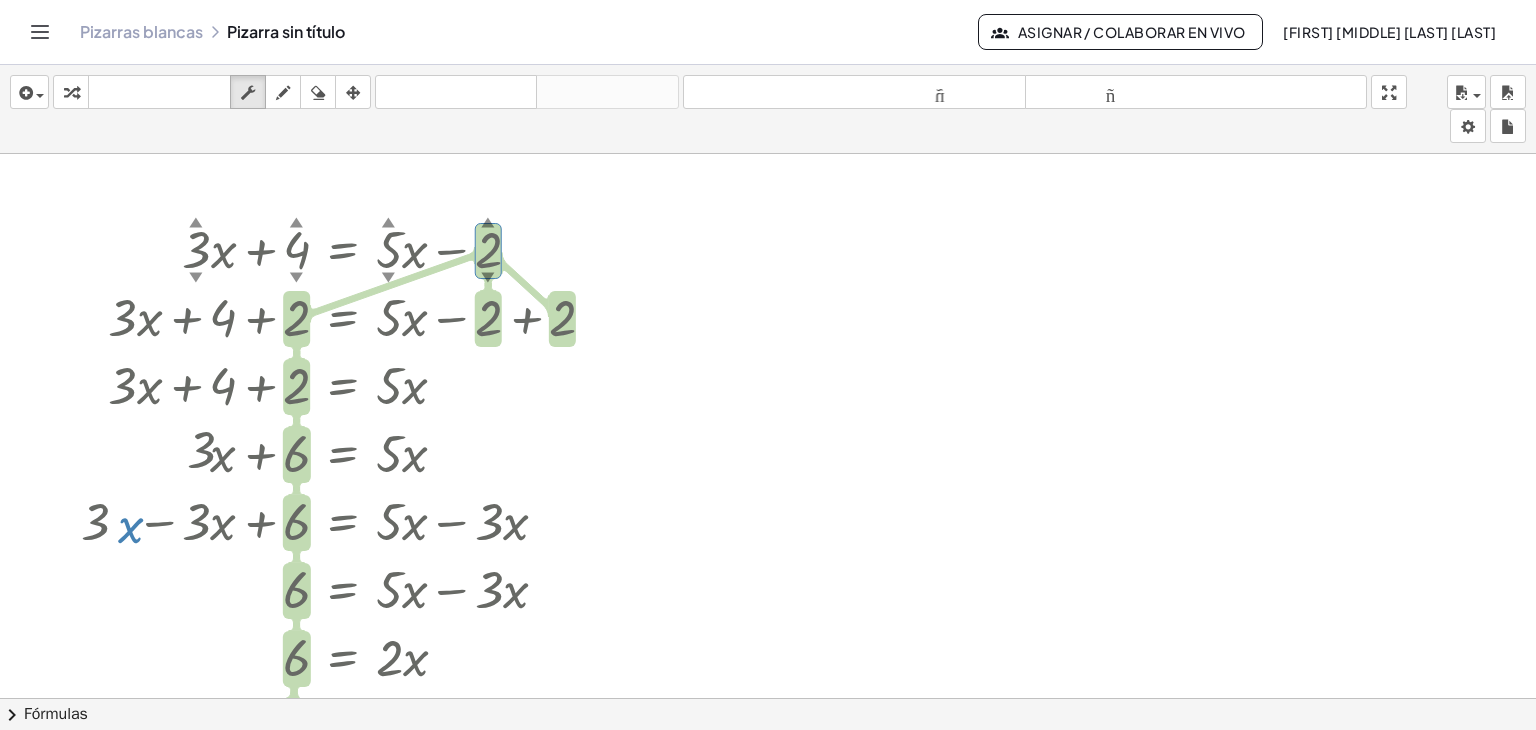 click at bounding box center (768, 698) 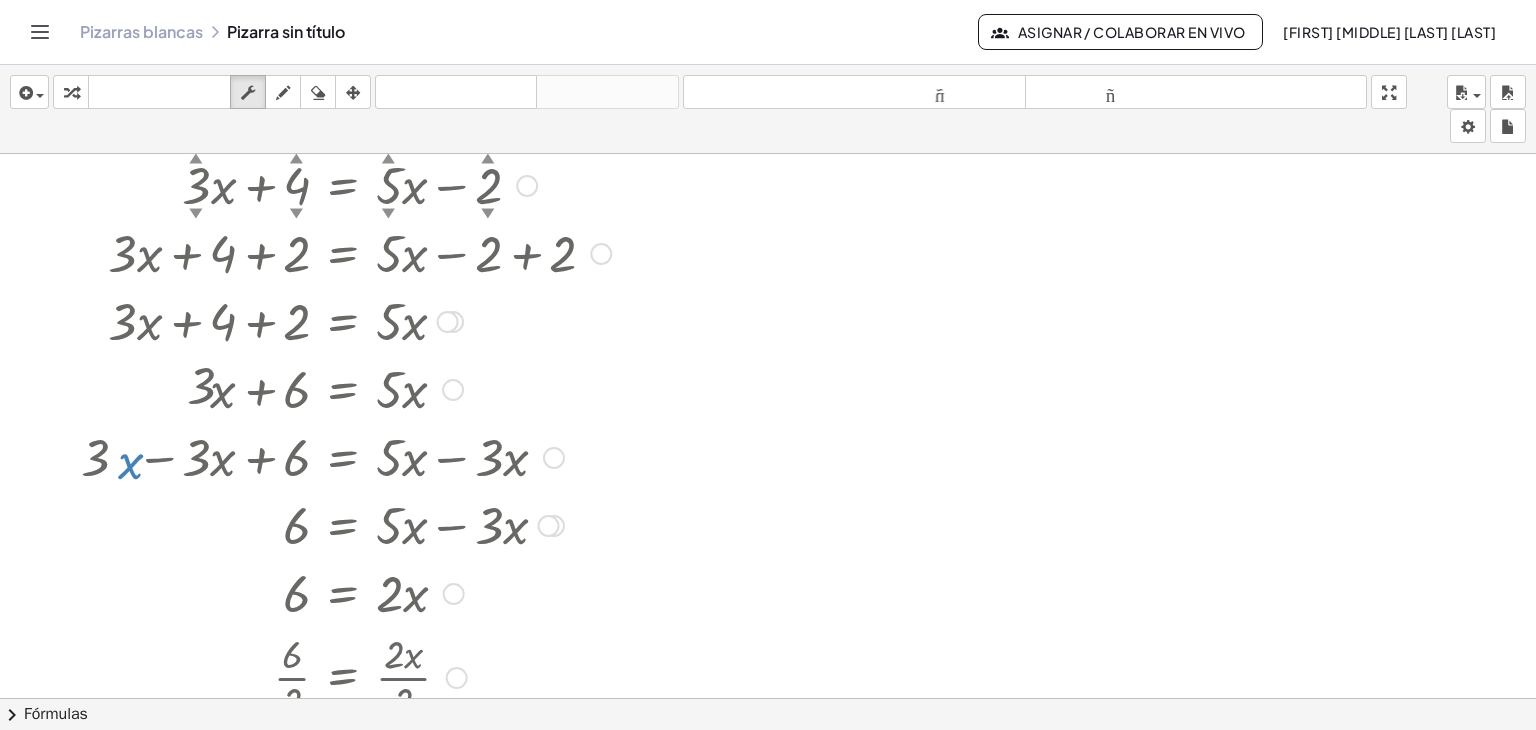 scroll, scrollTop: 0, scrollLeft: 0, axis: both 